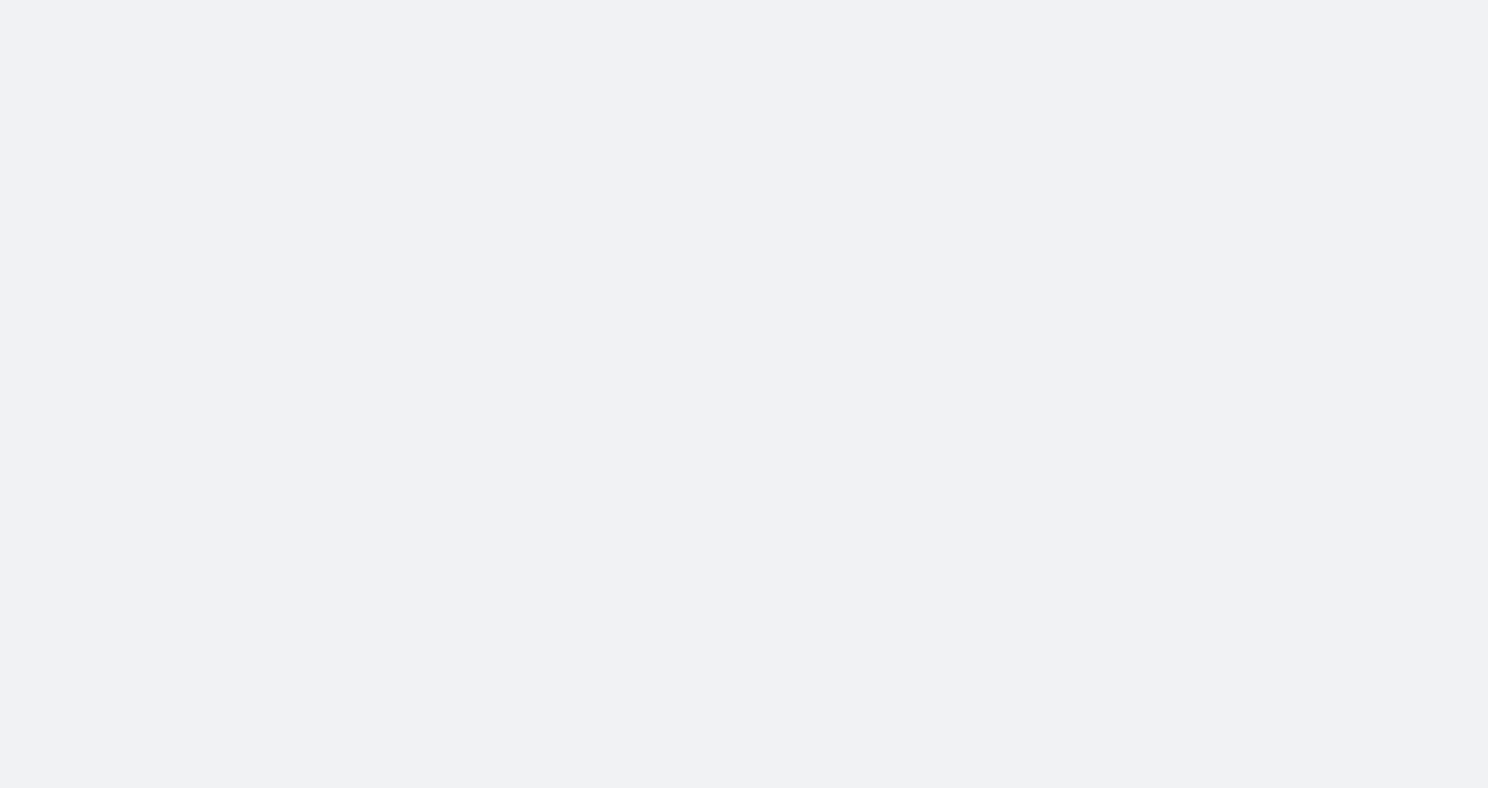 scroll, scrollTop: 0, scrollLeft: 0, axis: both 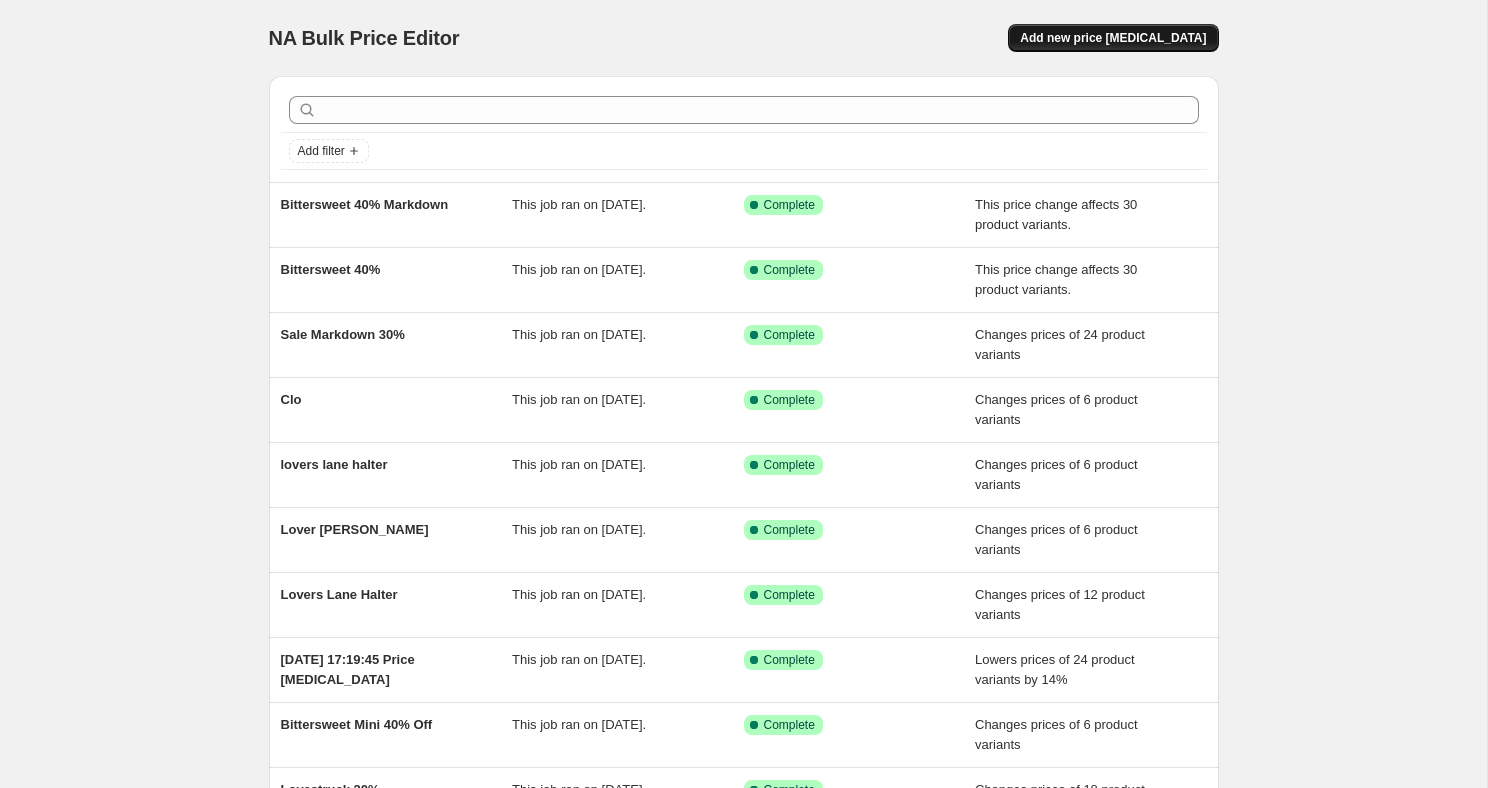 click on "Add new price [MEDICAL_DATA]" at bounding box center [1113, 38] 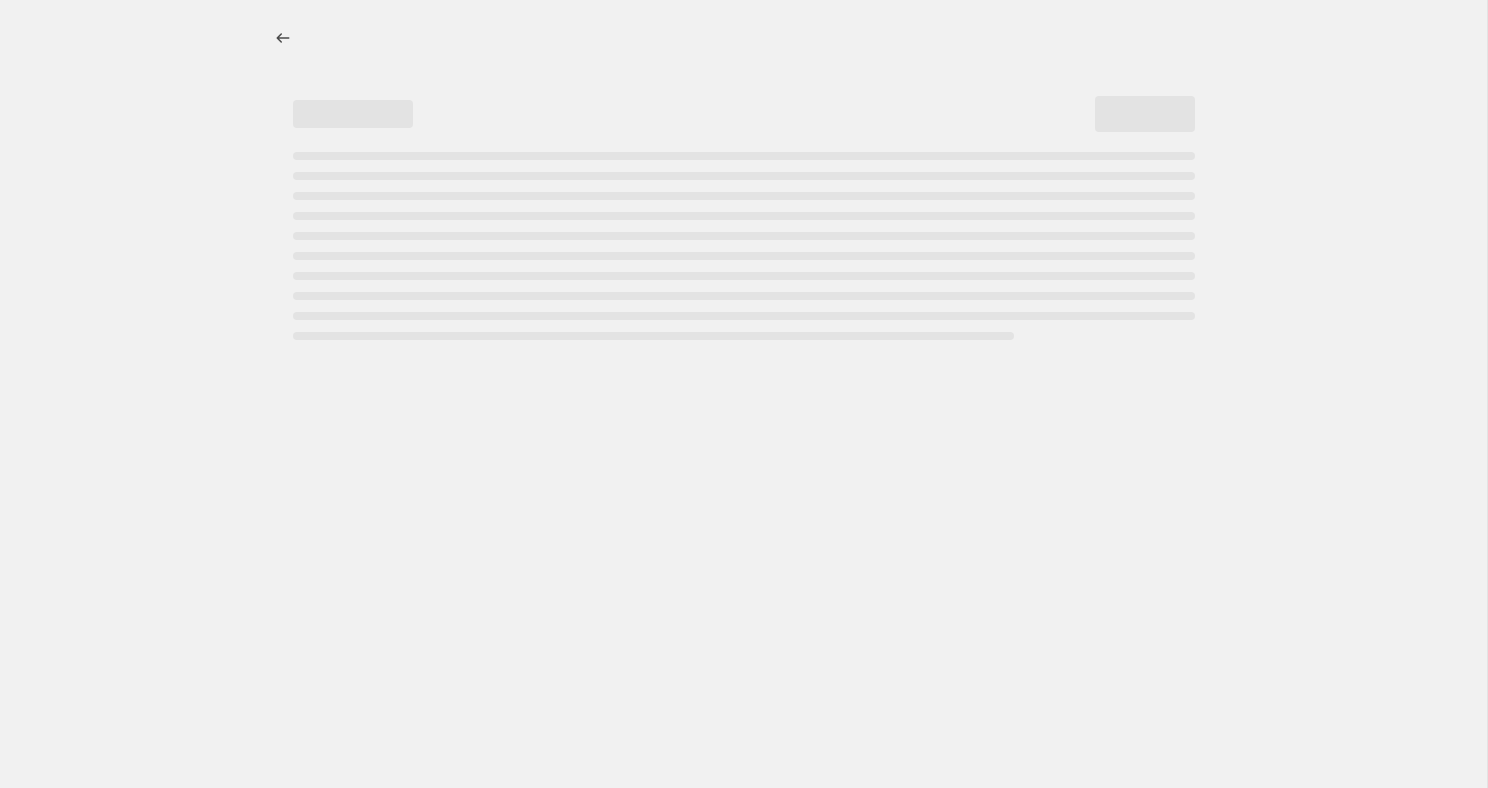 select on "percentage" 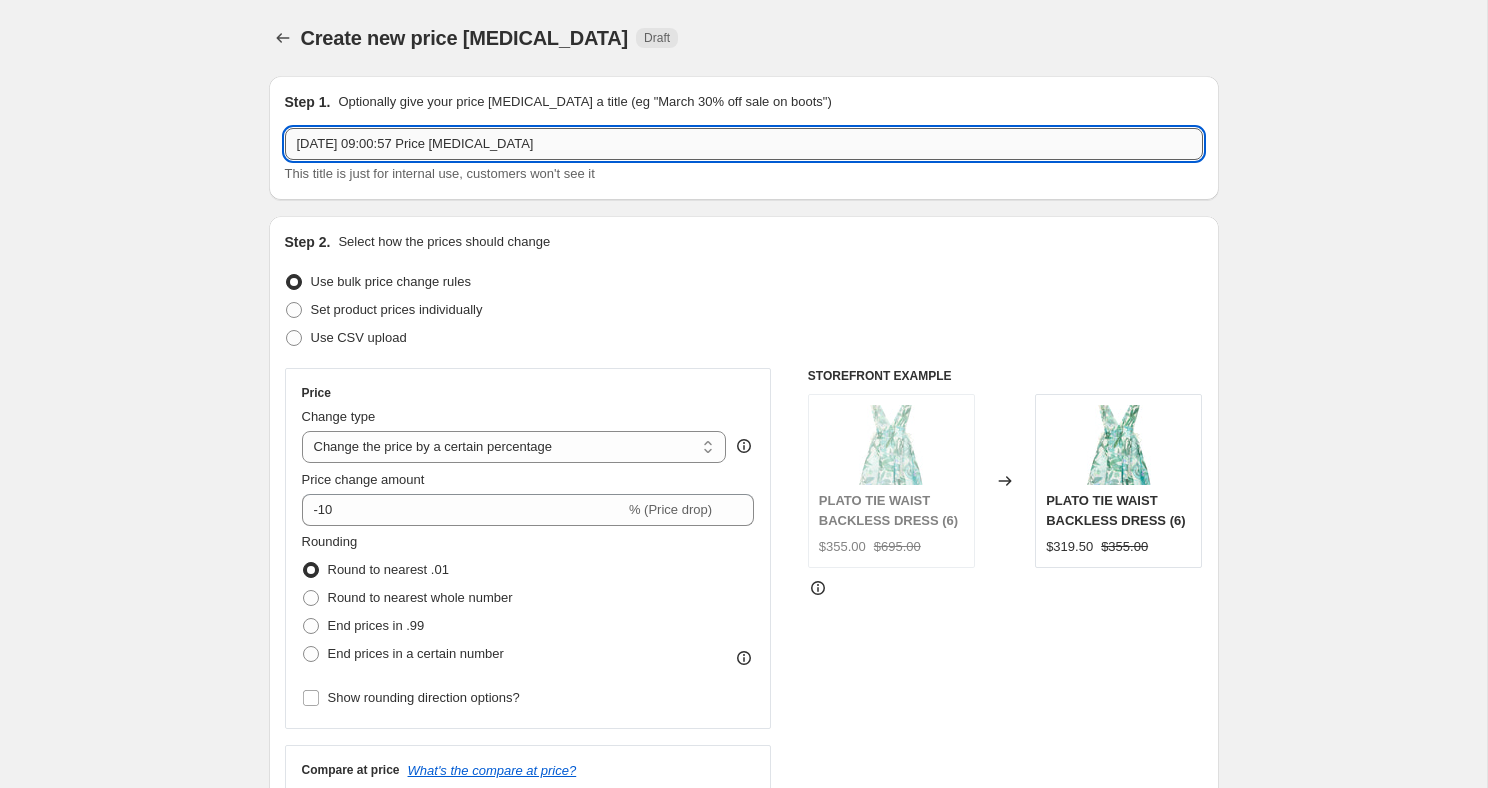 click on "[DATE] 09:00:57 Price [MEDICAL_DATA]" at bounding box center (744, 144) 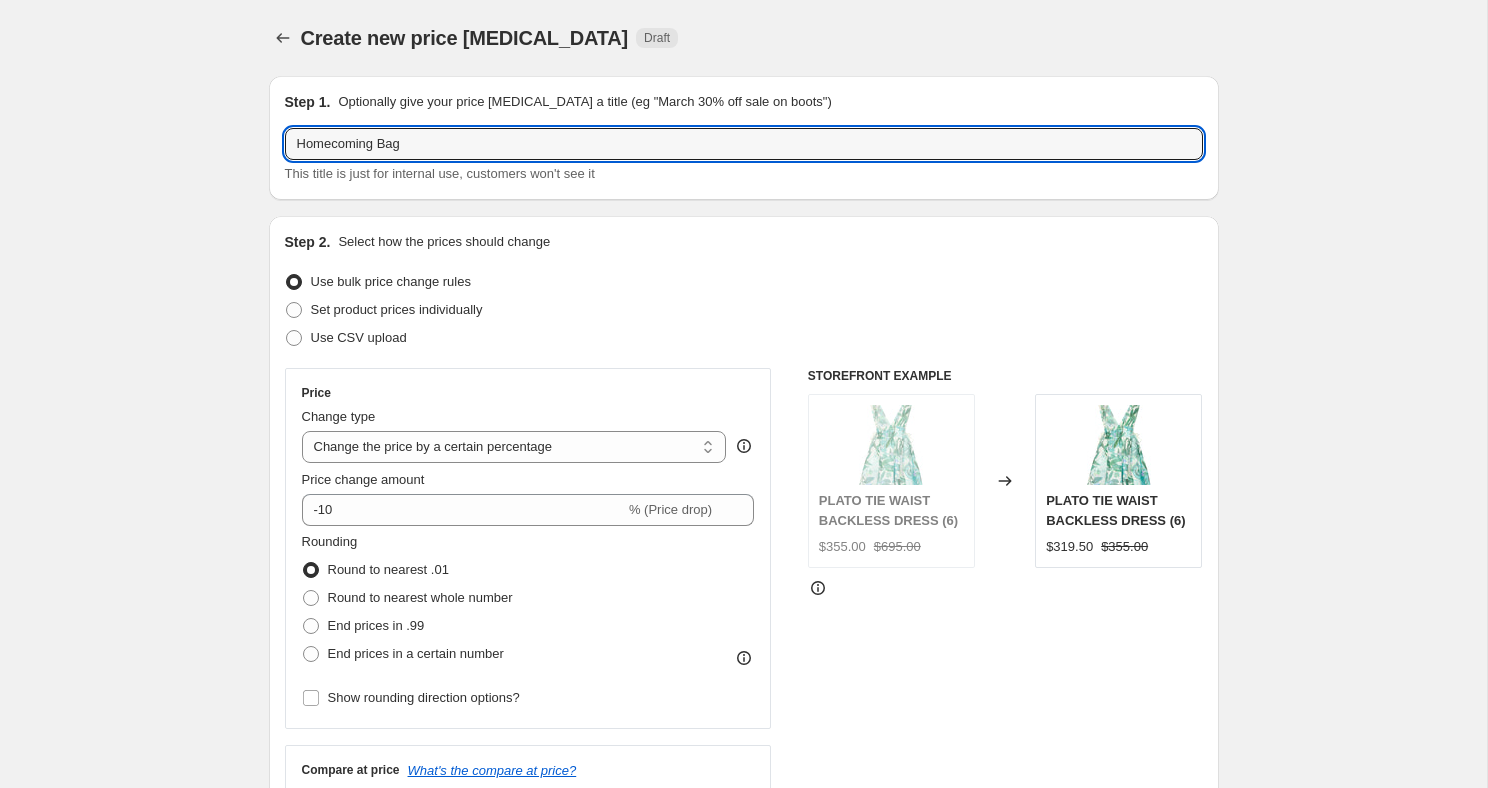 type on "Homecoming Bag" 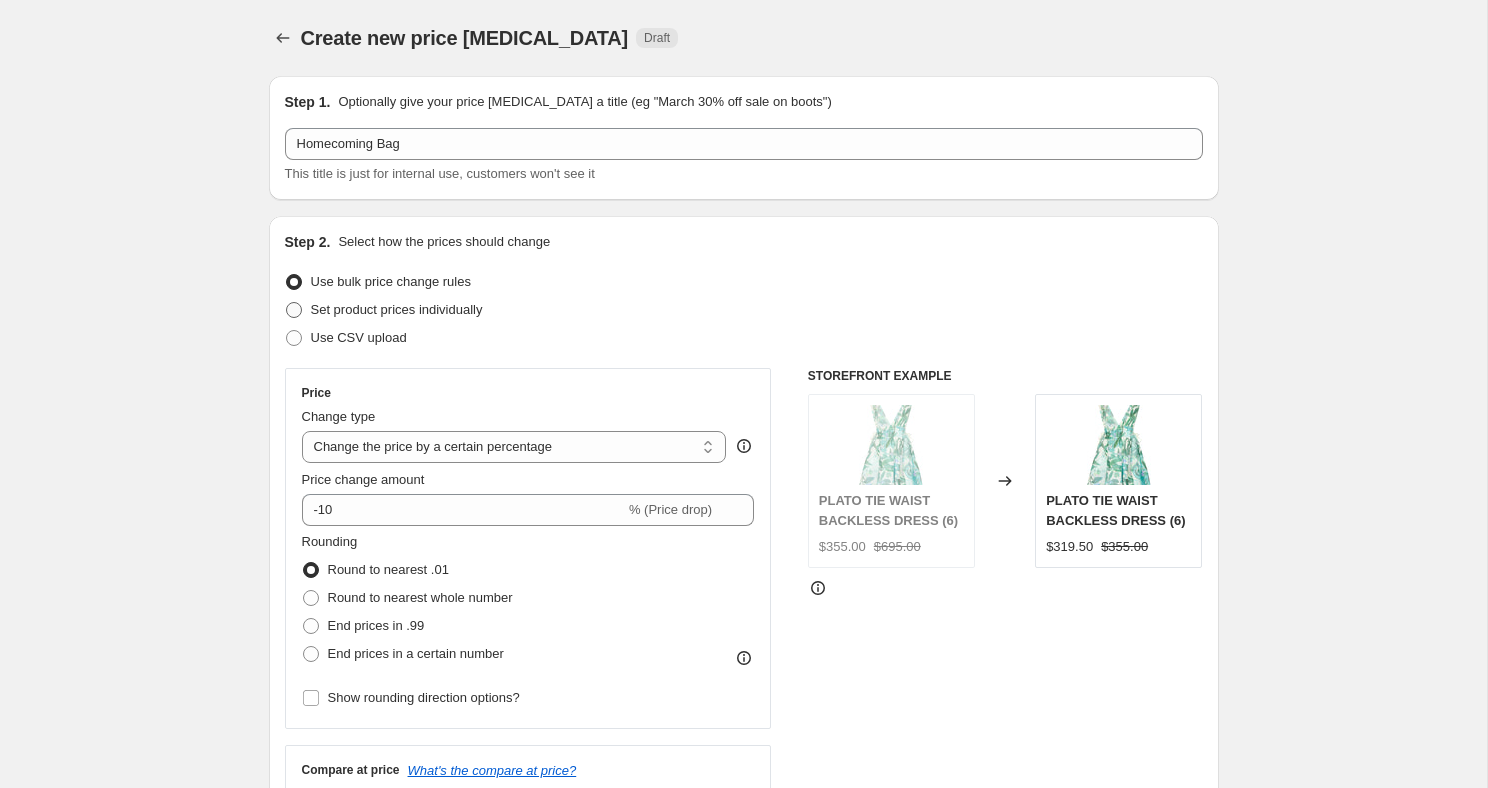 click at bounding box center [294, 310] 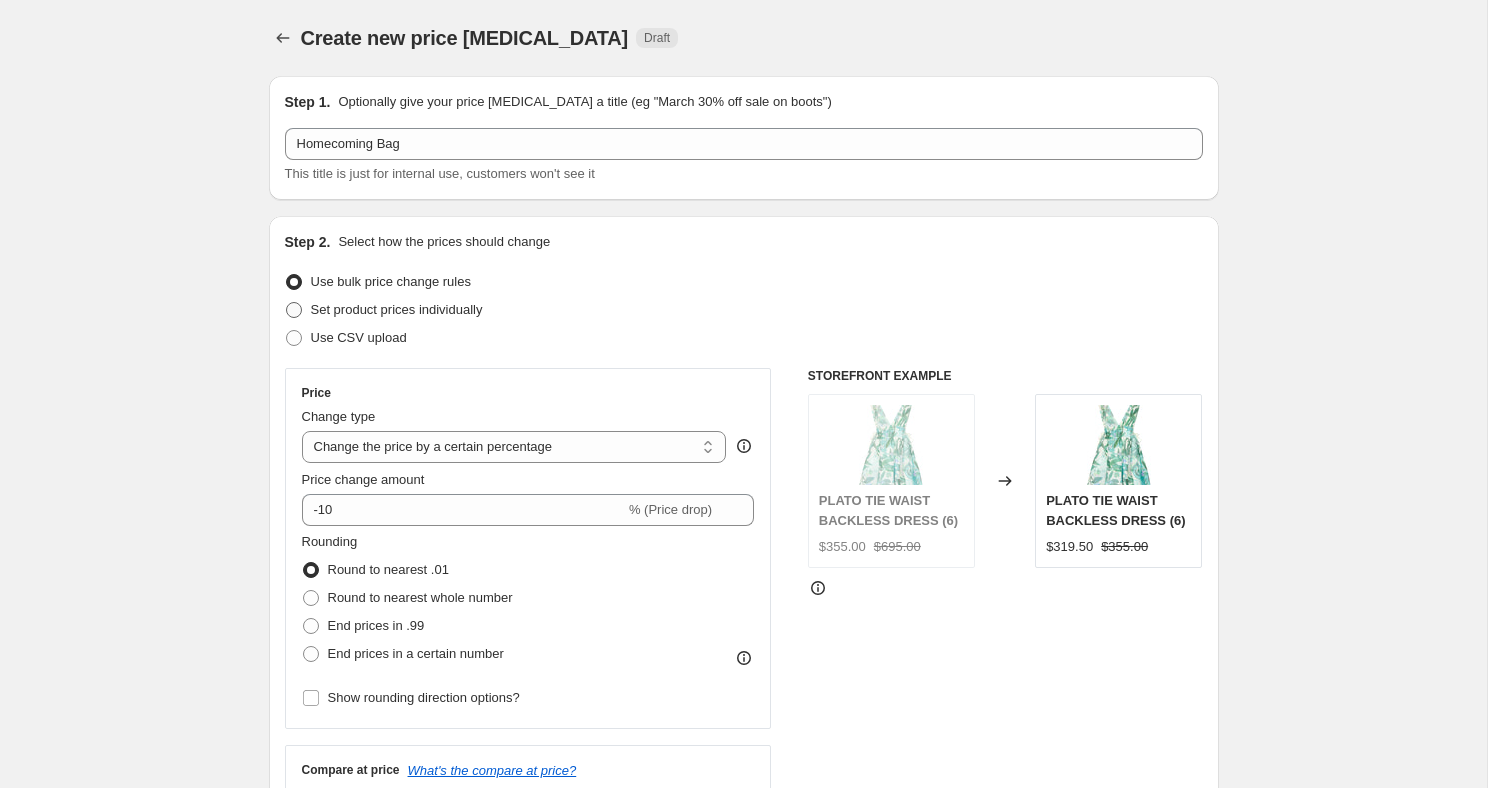 radio on "true" 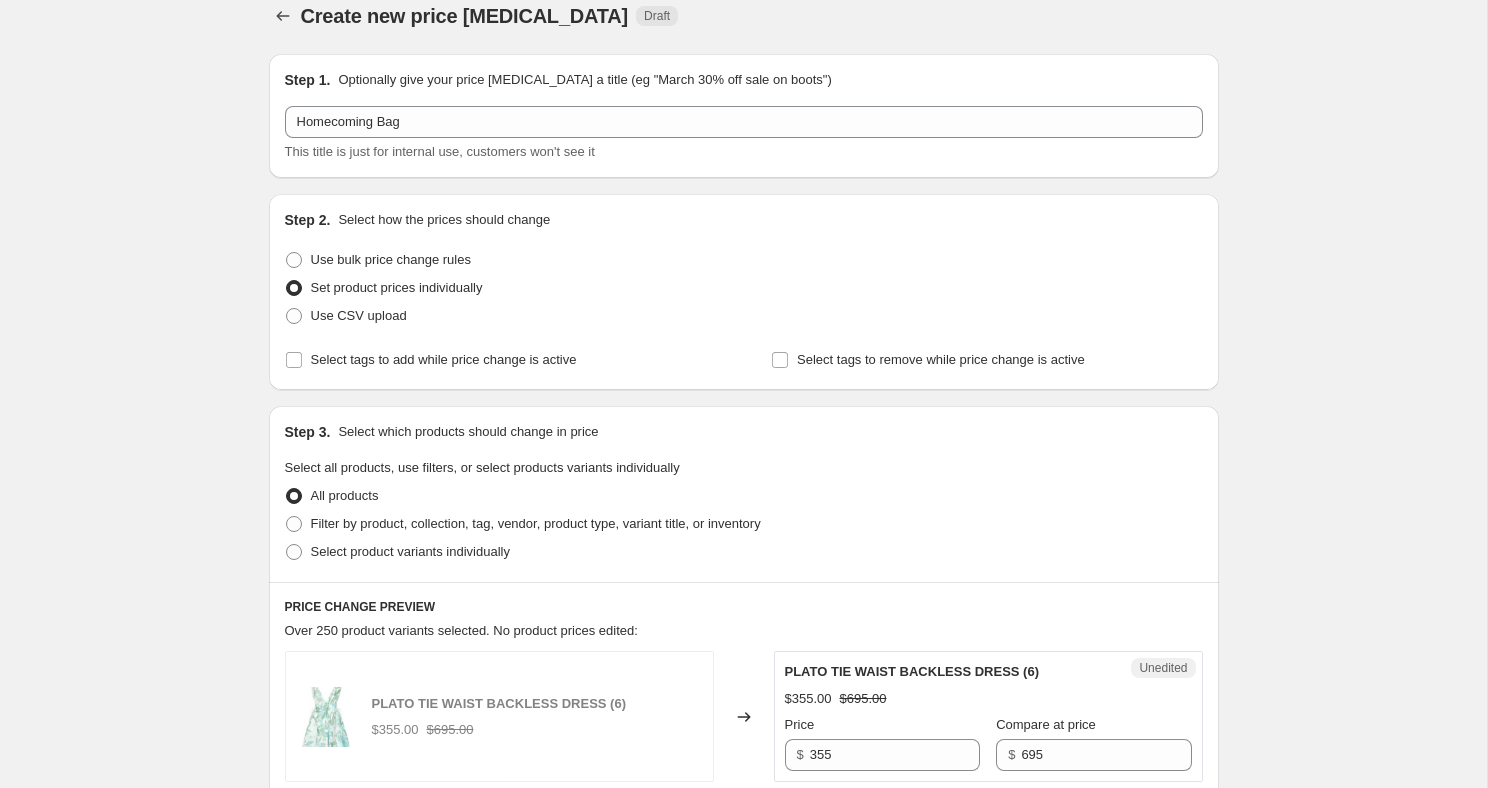 scroll, scrollTop: 0, scrollLeft: 0, axis: both 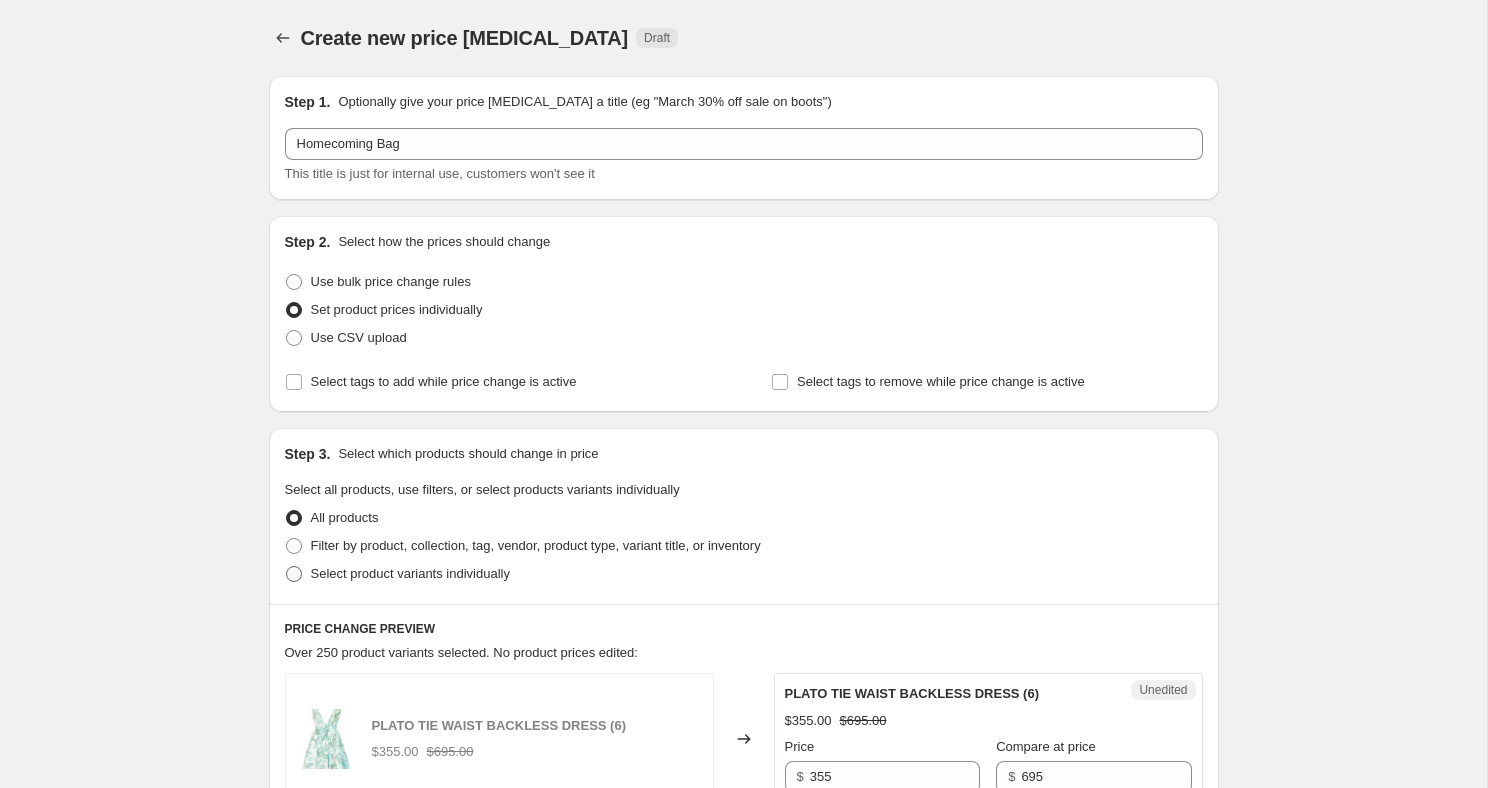 click at bounding box center (294, 574) 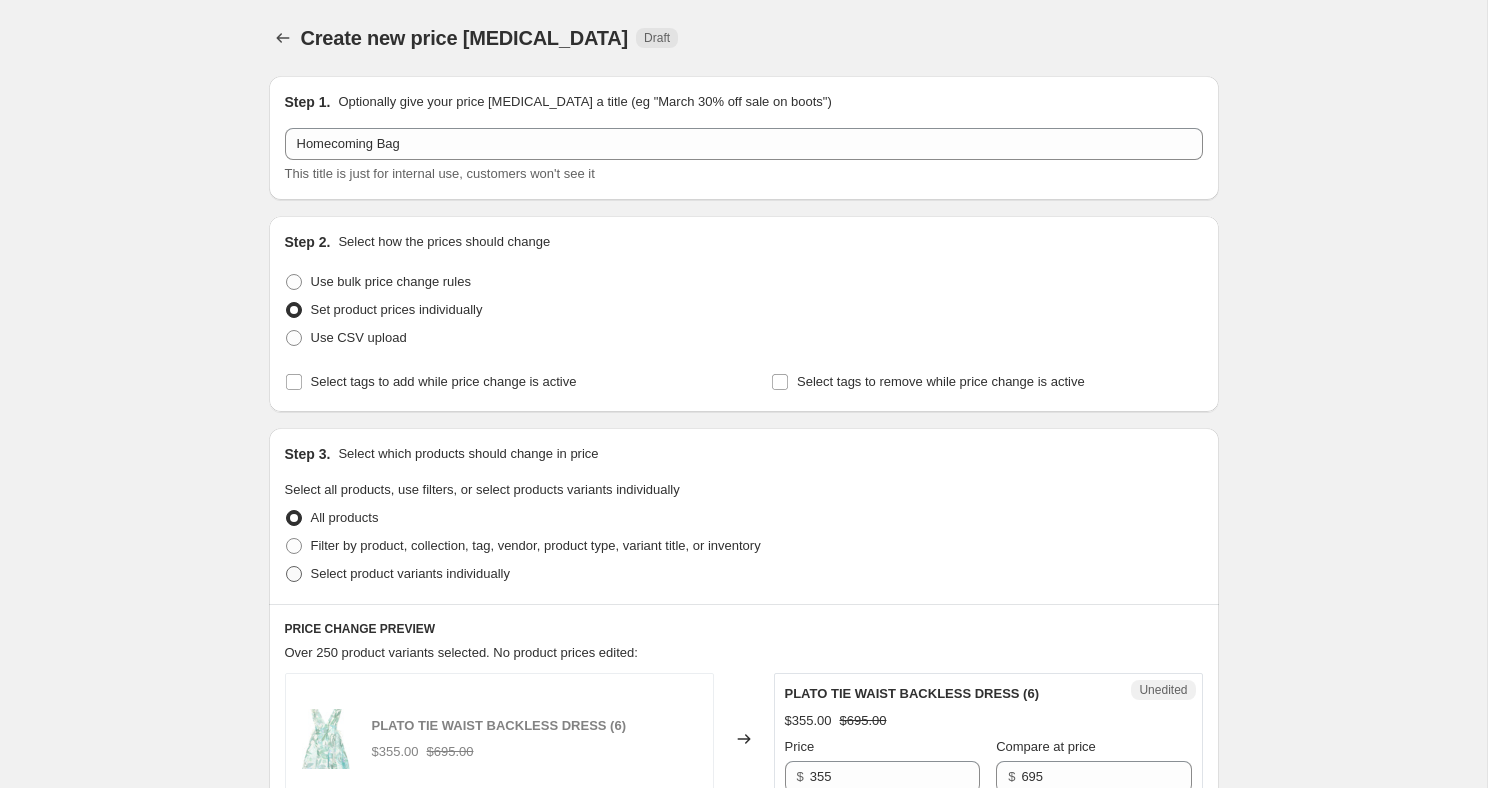radio on "true" 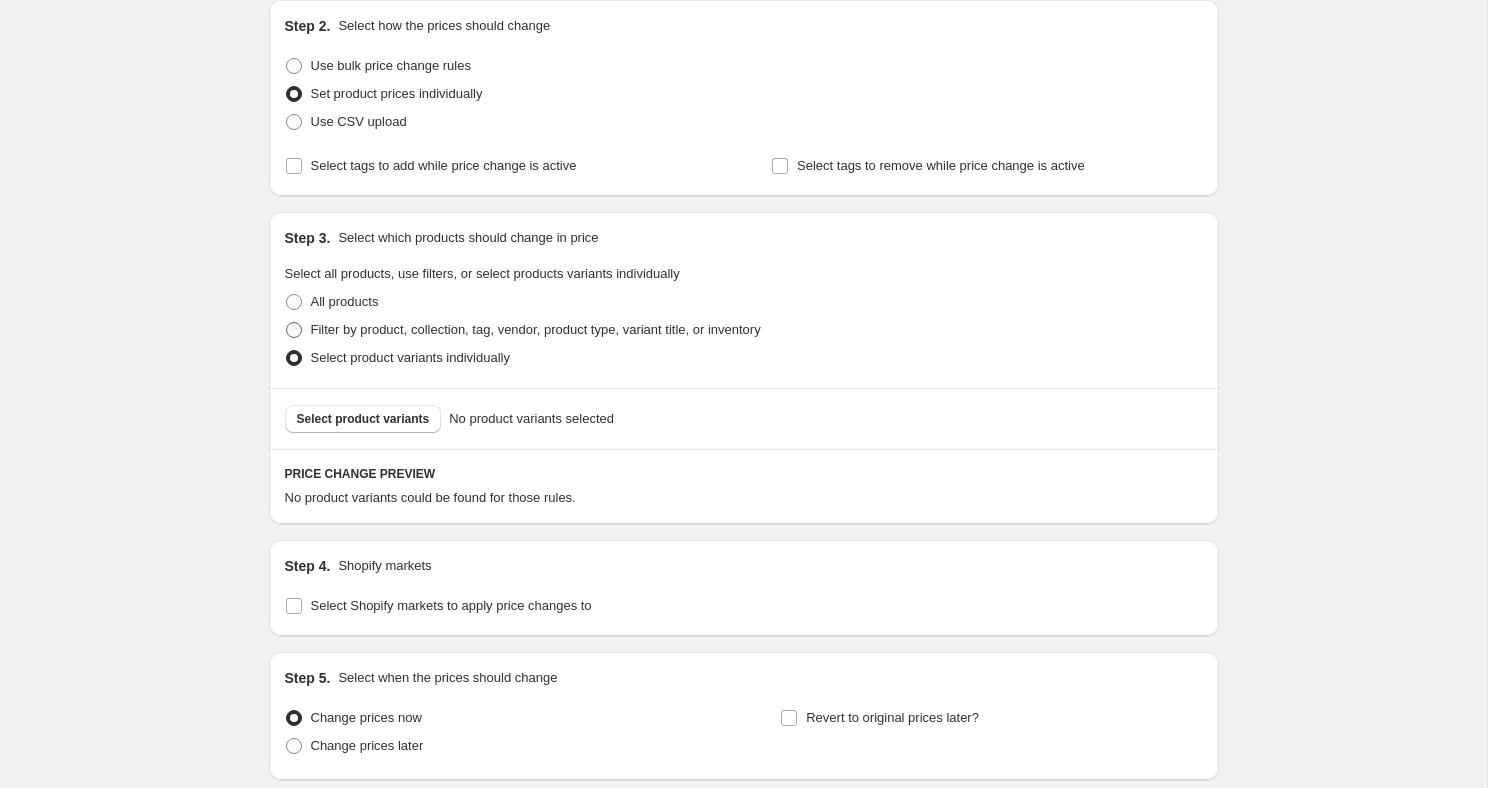 scroll, scrollTop: 374, scrollLeft: 0, axis: vertical 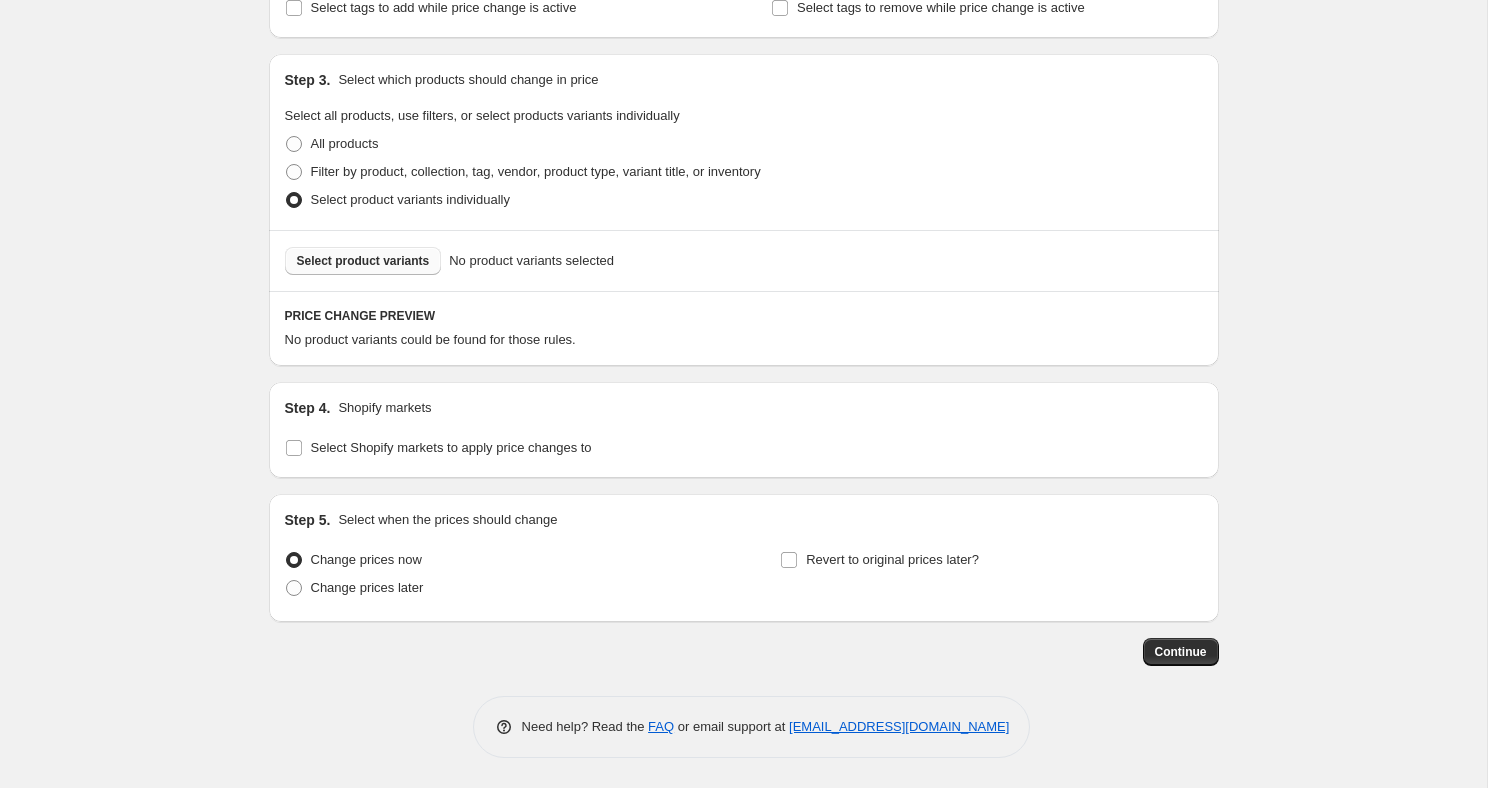 click on "Select product variants" at bounding box center (363, 261) 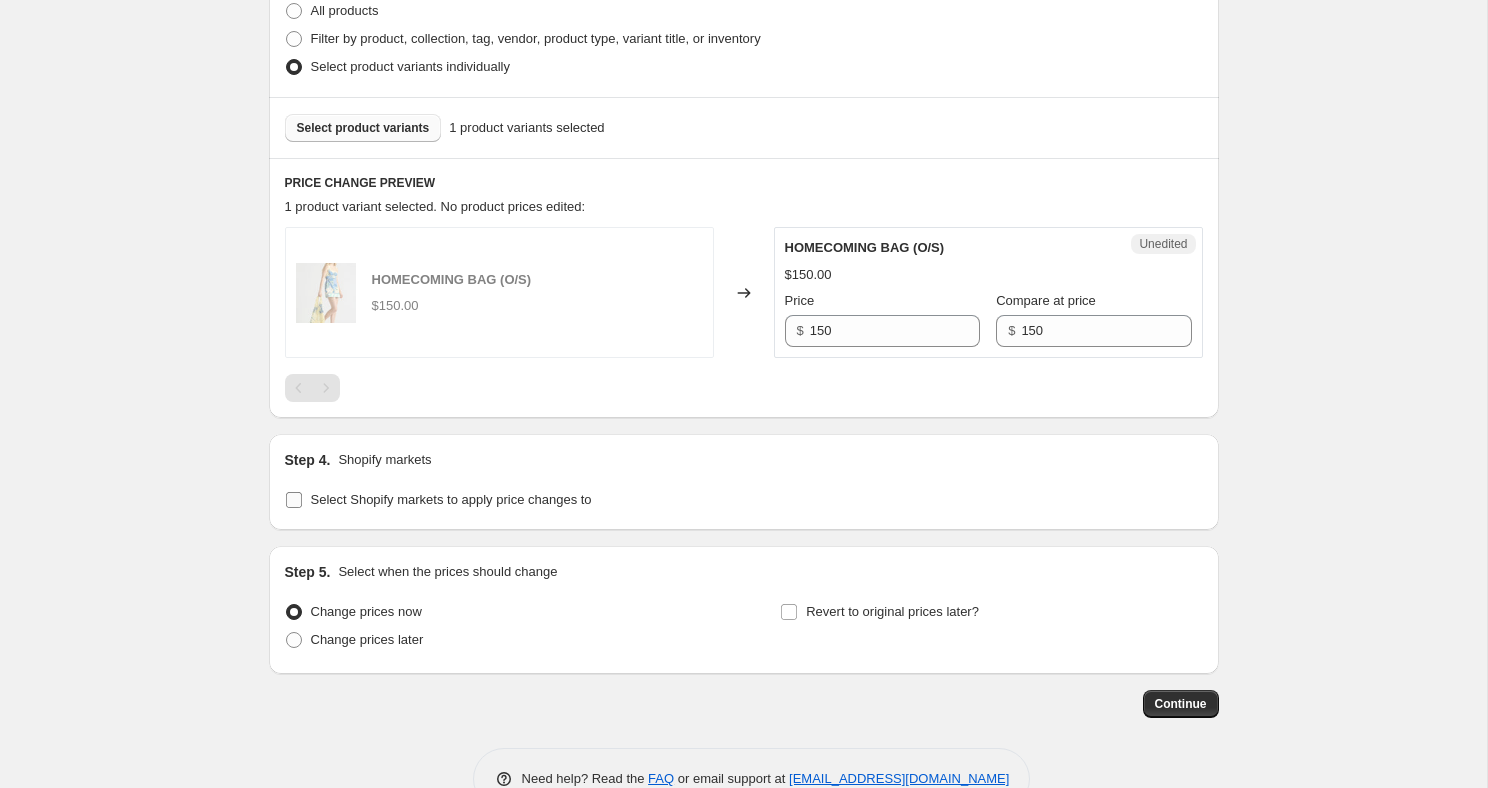 scroll, scrollTop: 509, scrollLeft: 0, axis: vertical 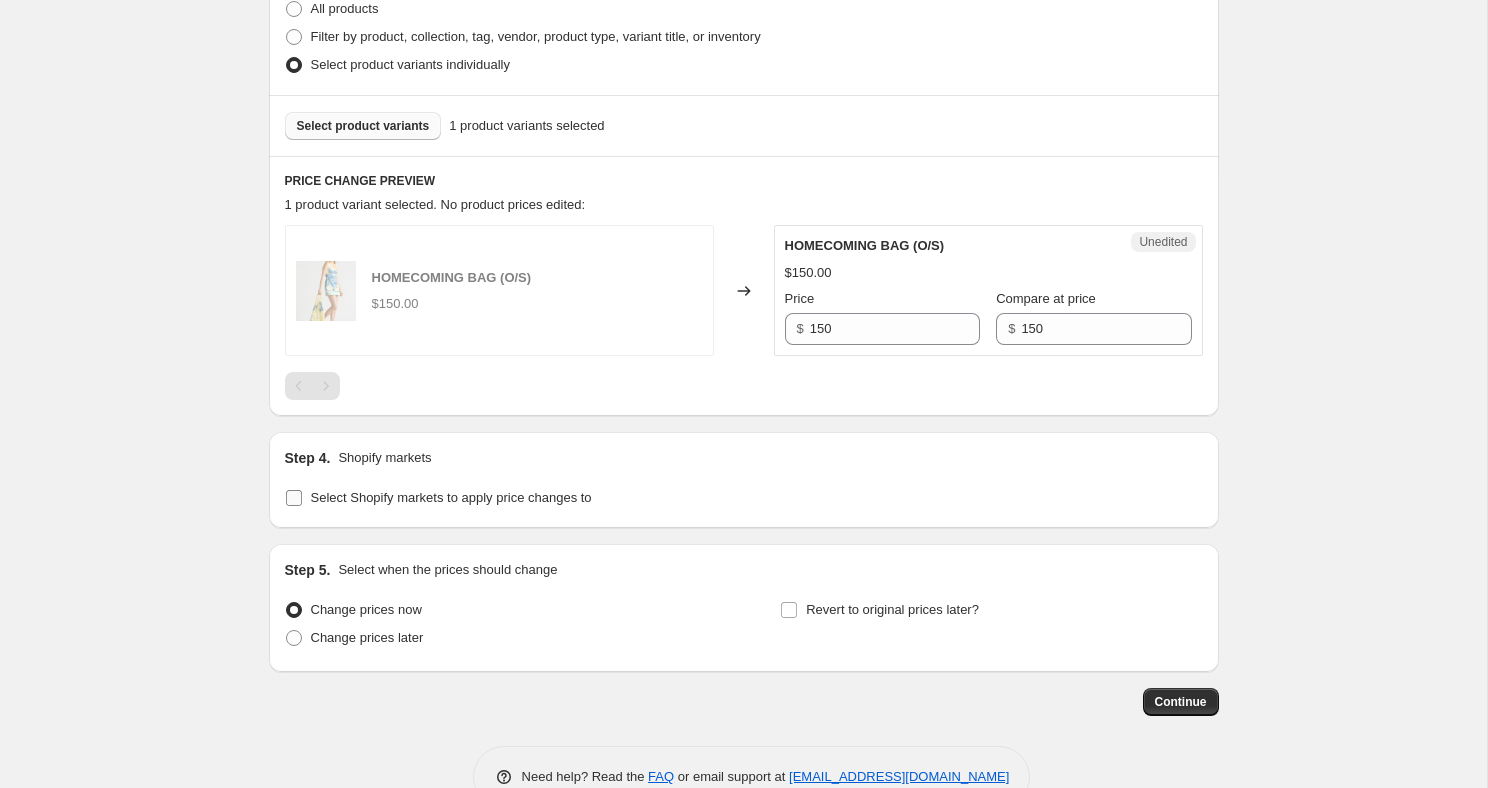 click on "Select Shopify markets to apply price changes to" at bounding box center [294, 498] 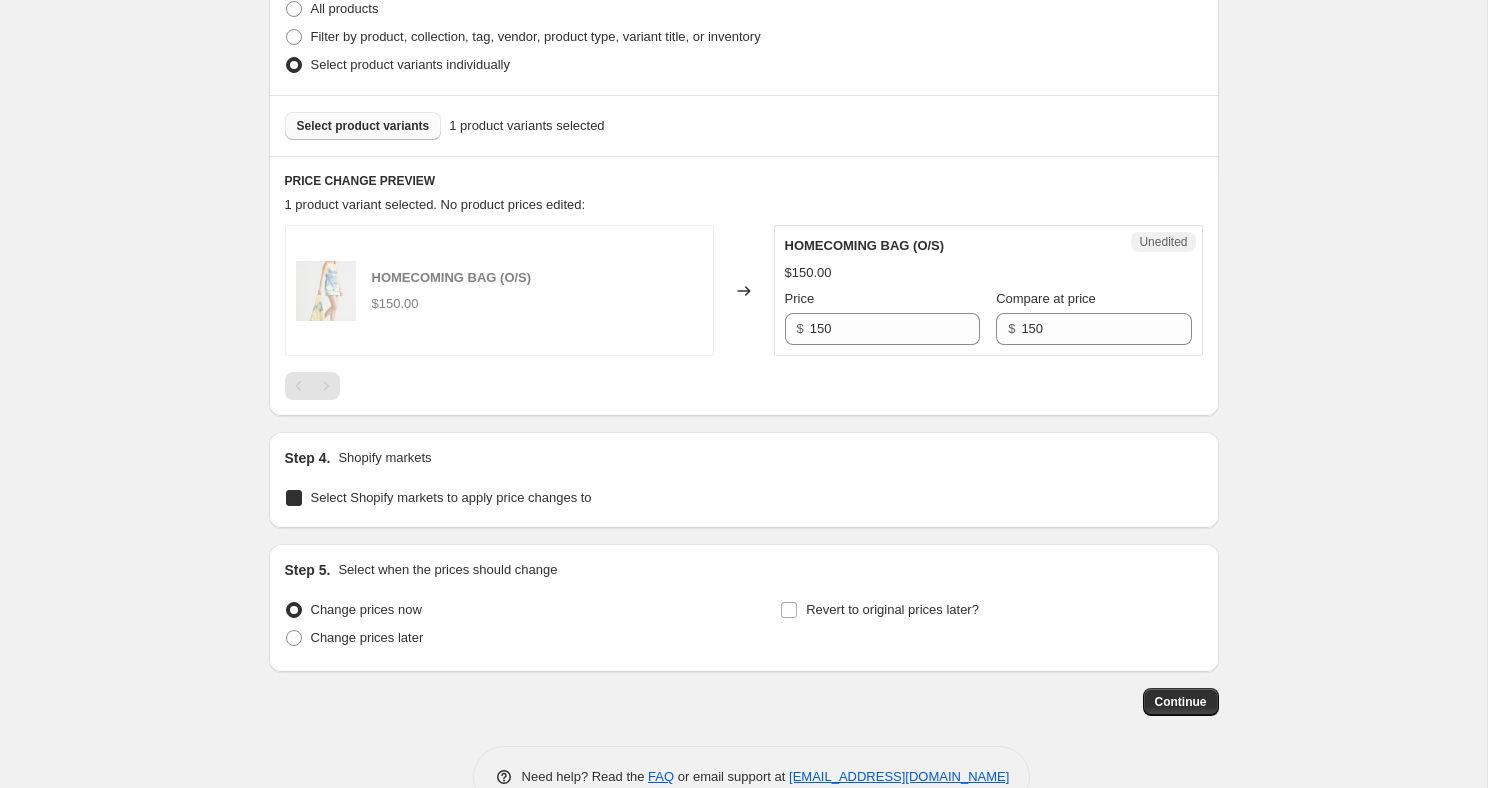 checkbox on "true" 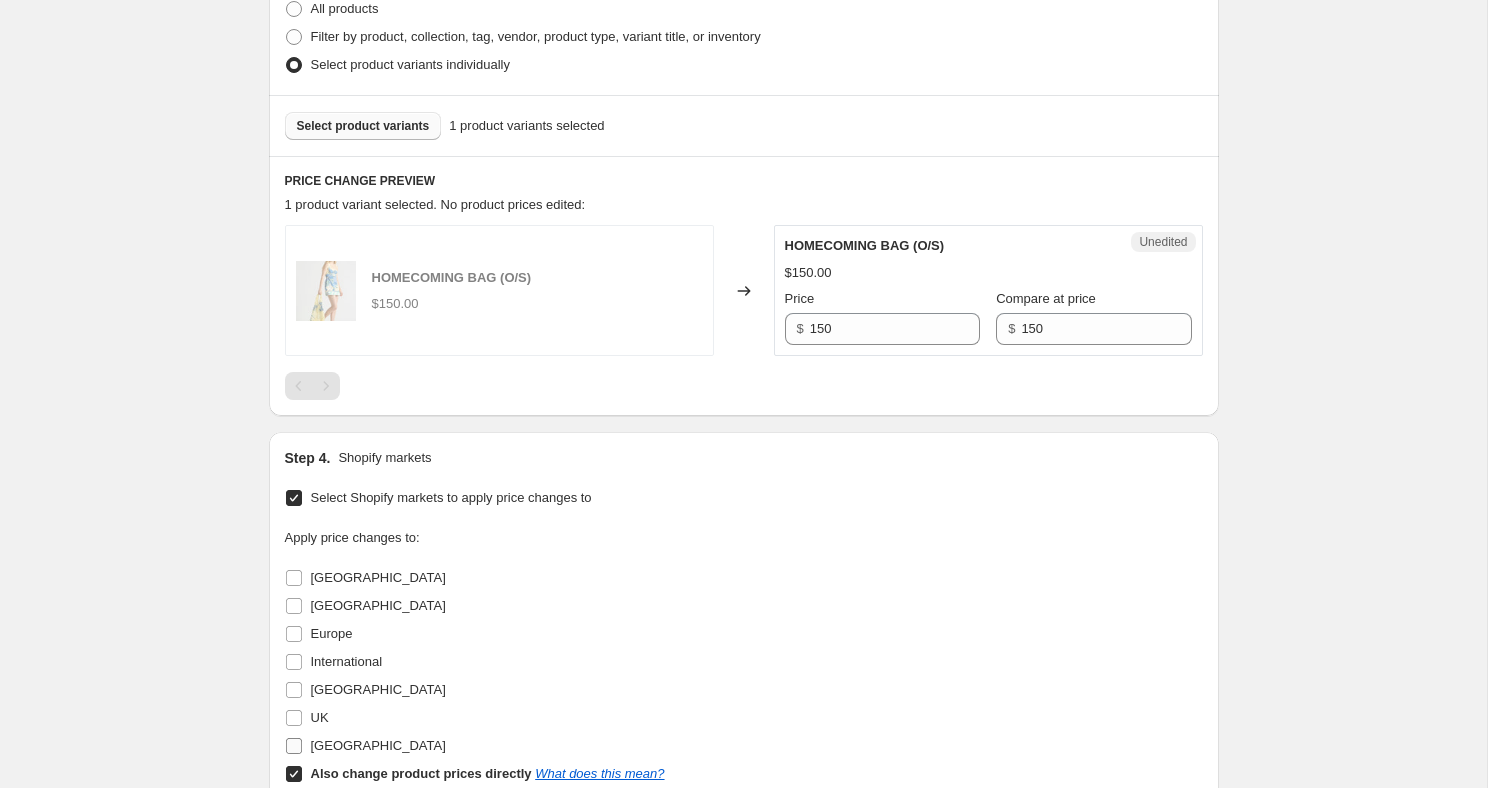 click on "[GEOGRAPHIC_DATA]" at bounding box center (294, 746) 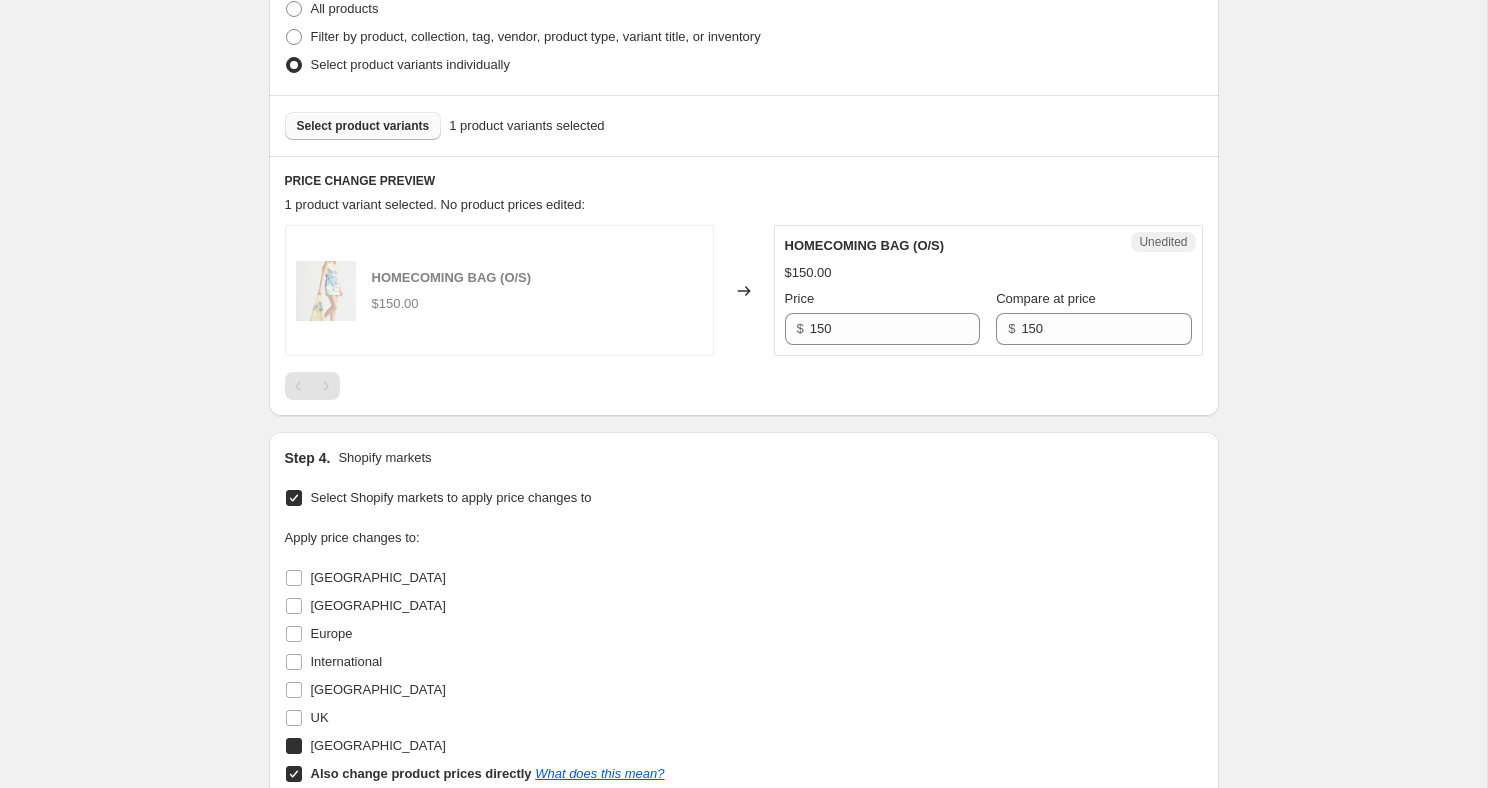 checkbox on "true" 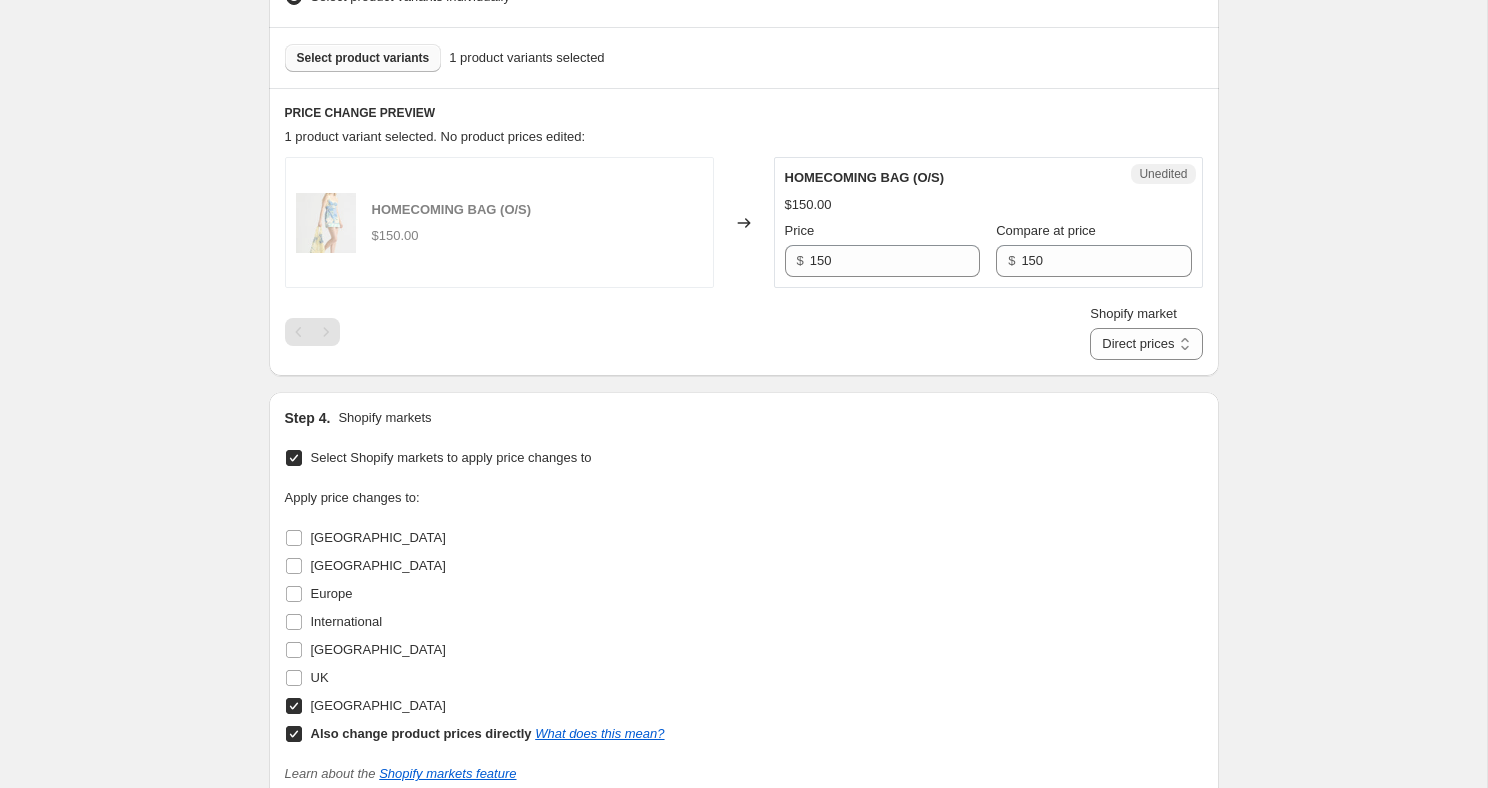scroll, scrollTop: 583, scrollLeft: 0, axis: vertical 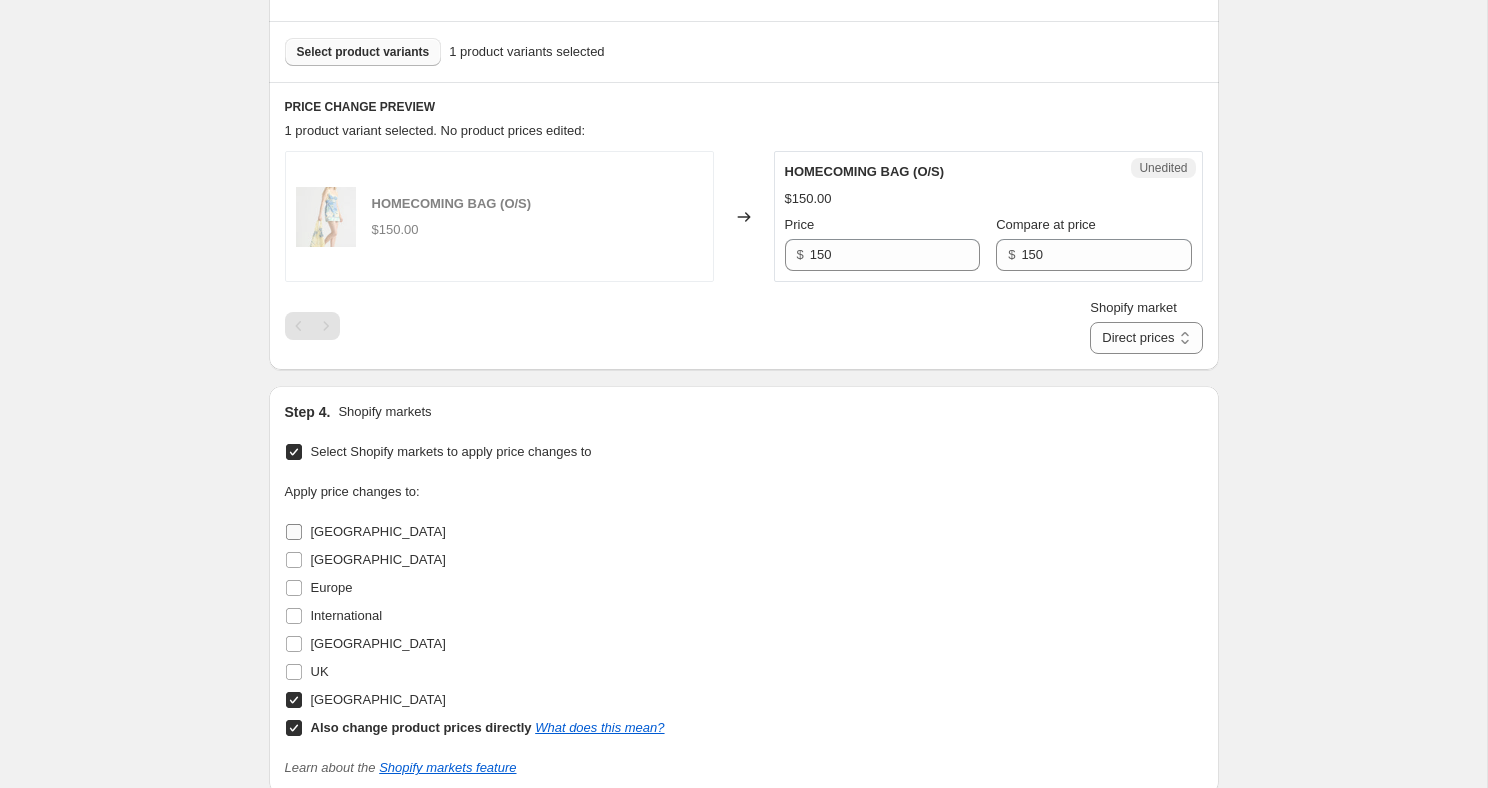 click on "[GEOGRAPHIC_DATA]" at bounding box center [294, 532] 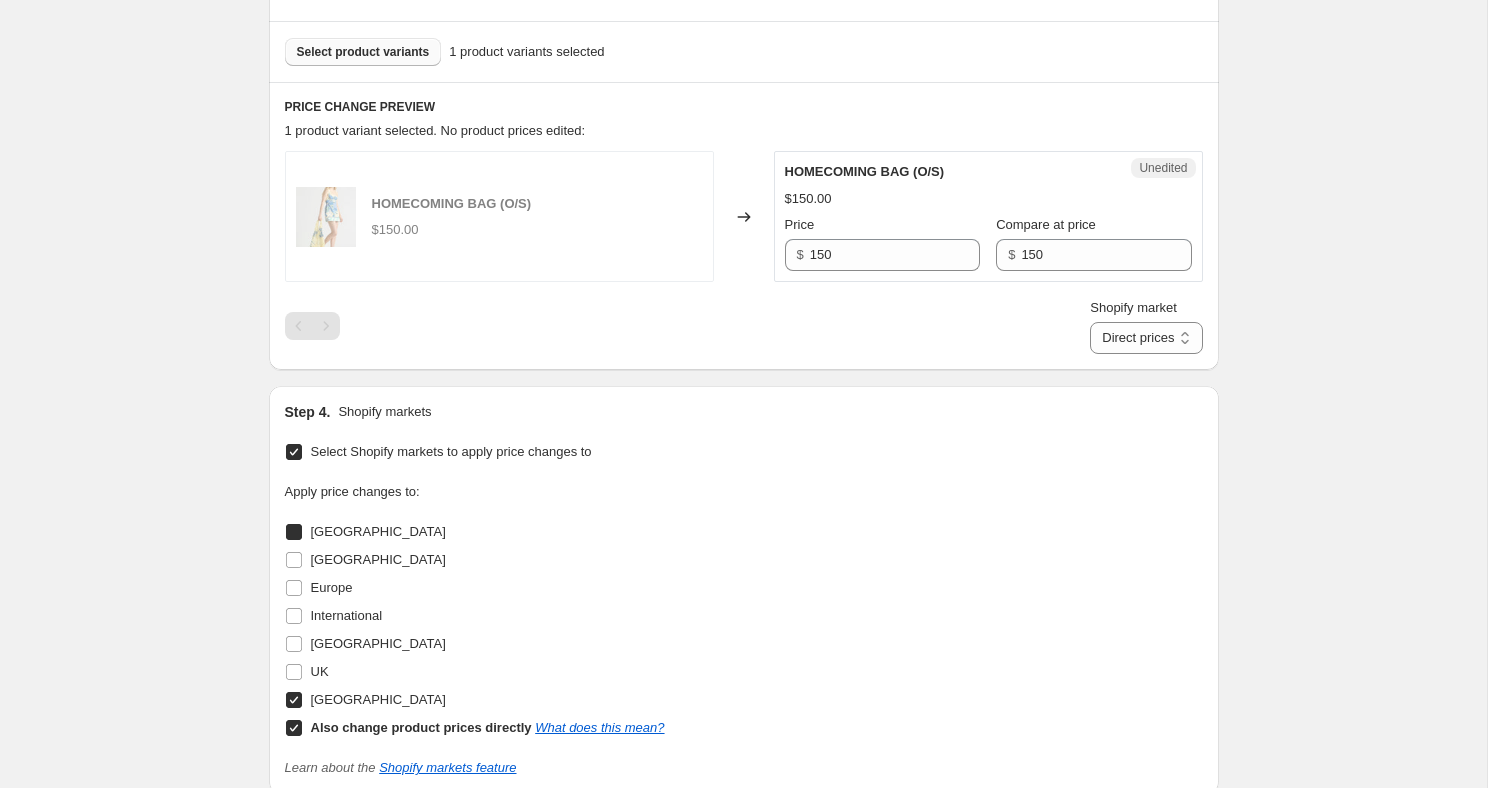 checkbox on "true" 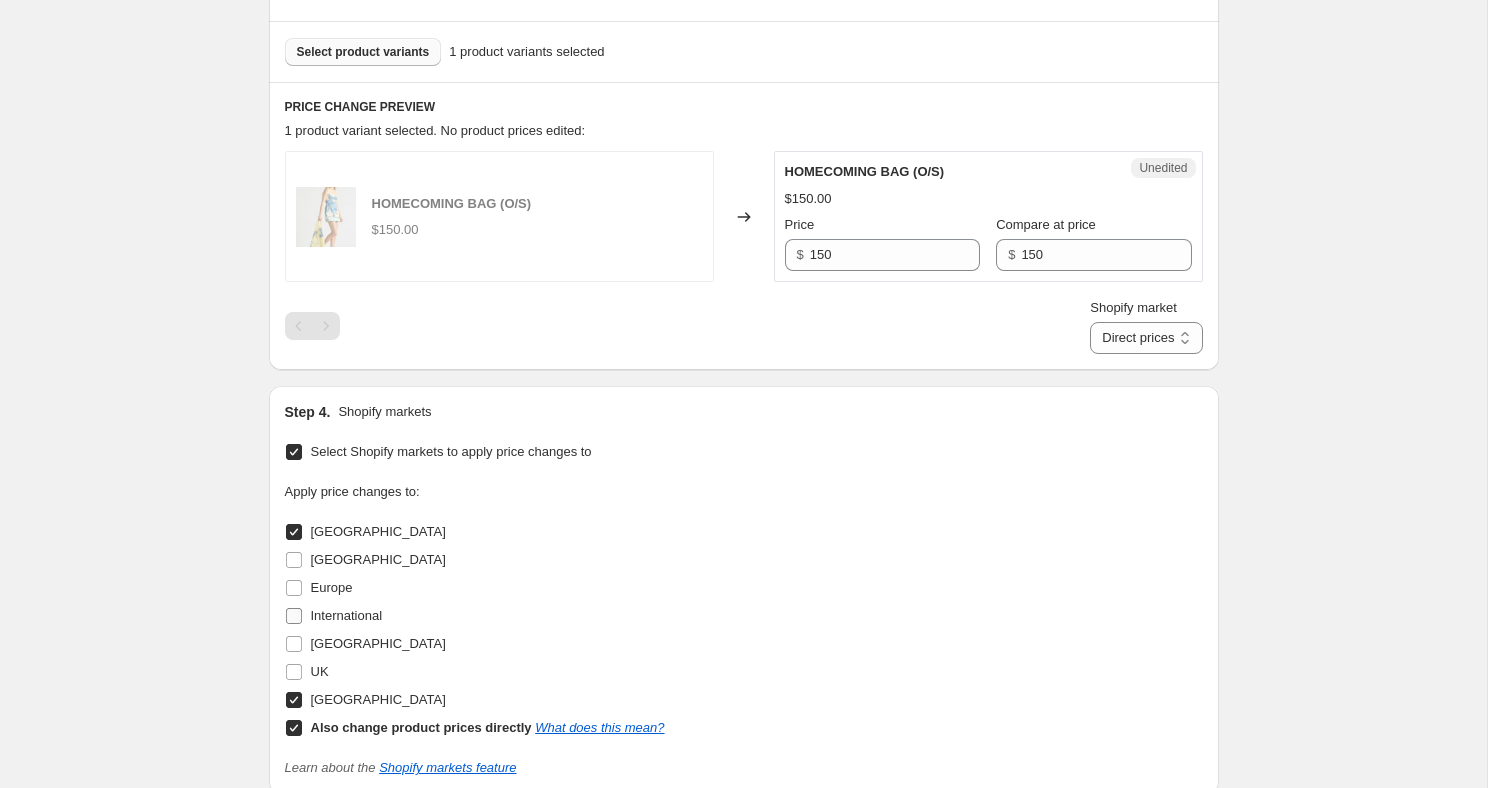 click on "International" at bounding box center [294, 616] 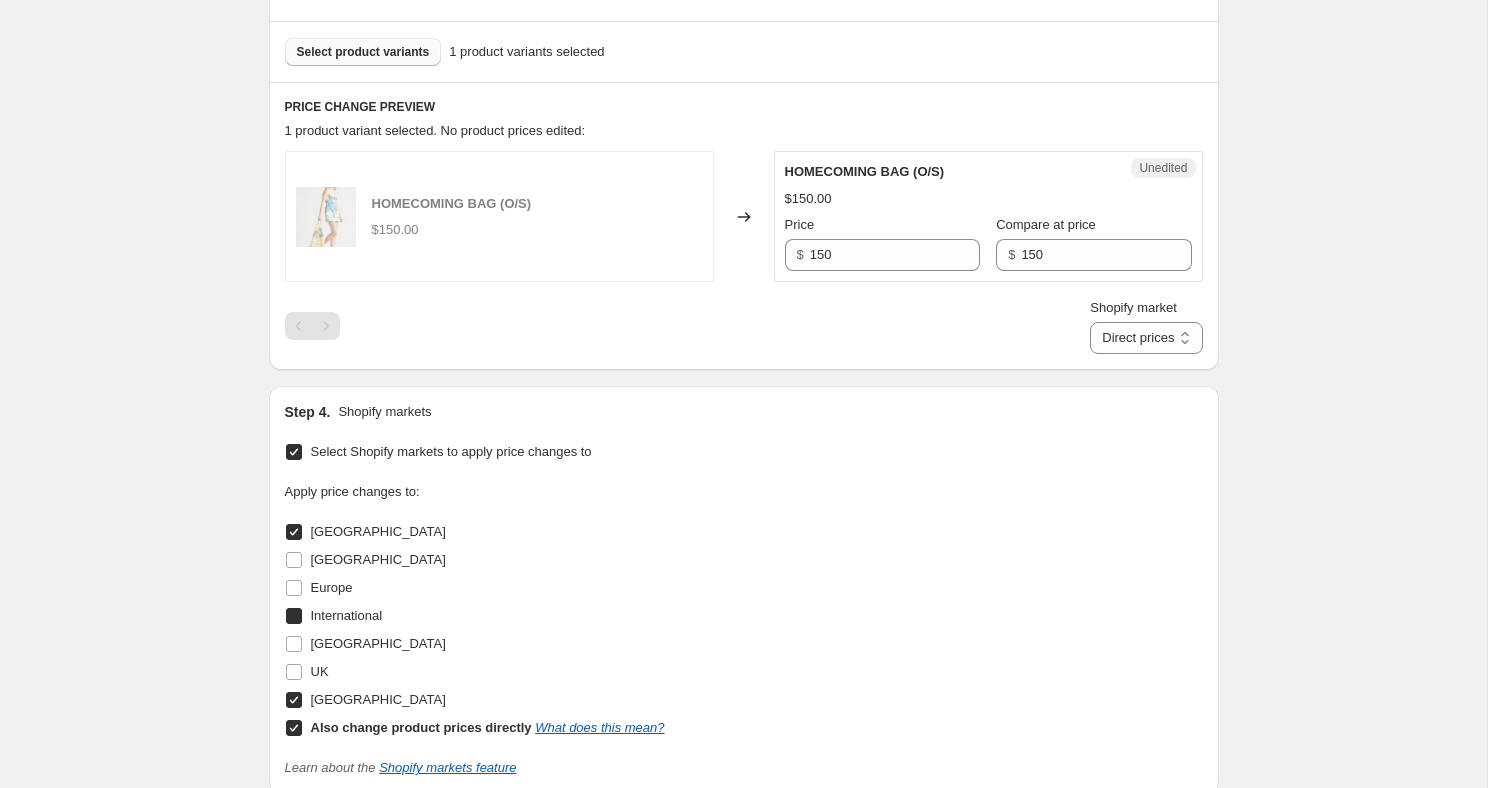 checkbox on "true" 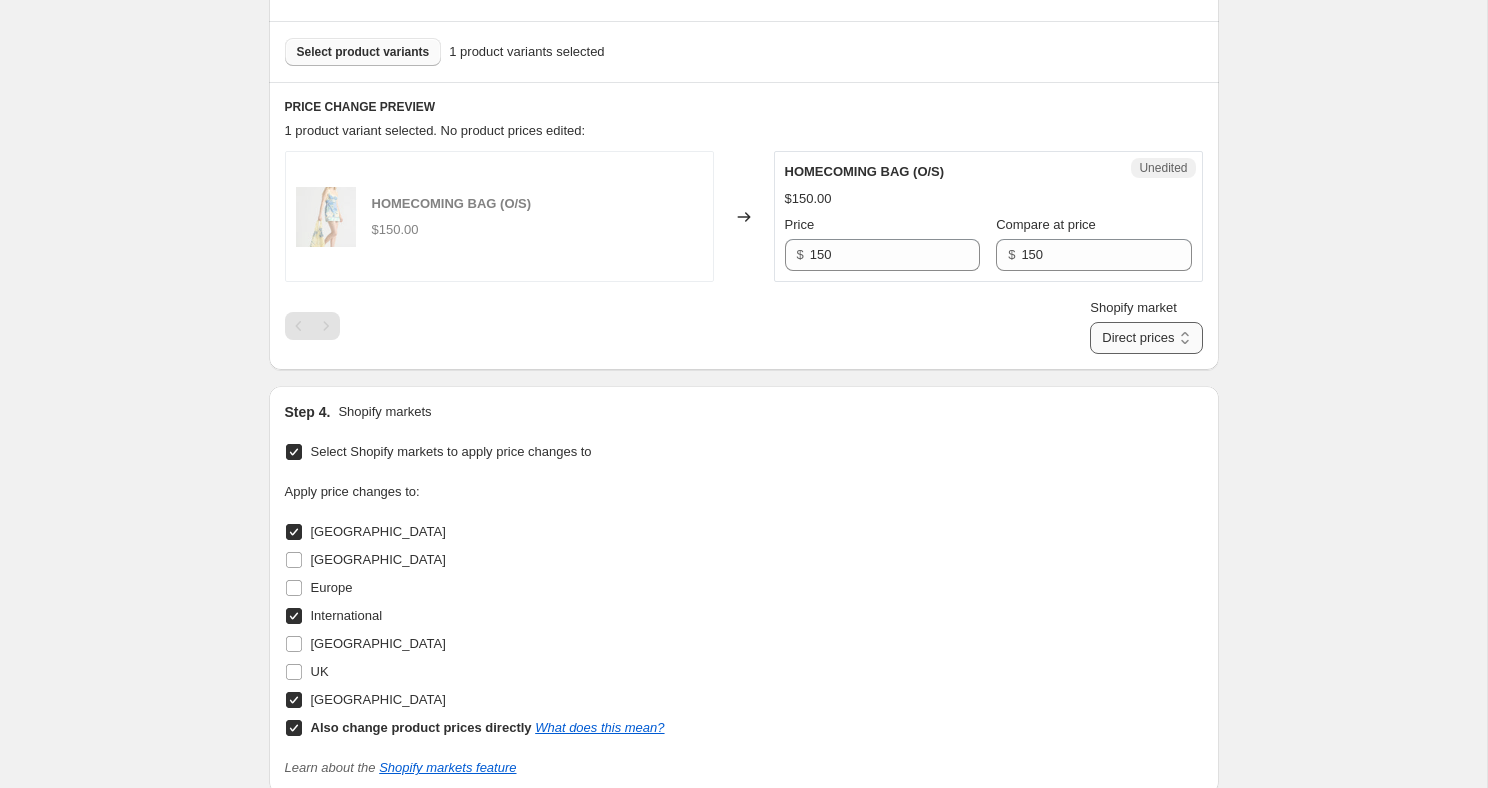 click on "Direct prices Australia International  [GEOGRAPHIC_DATA]" at bounding box center (1146, 338) 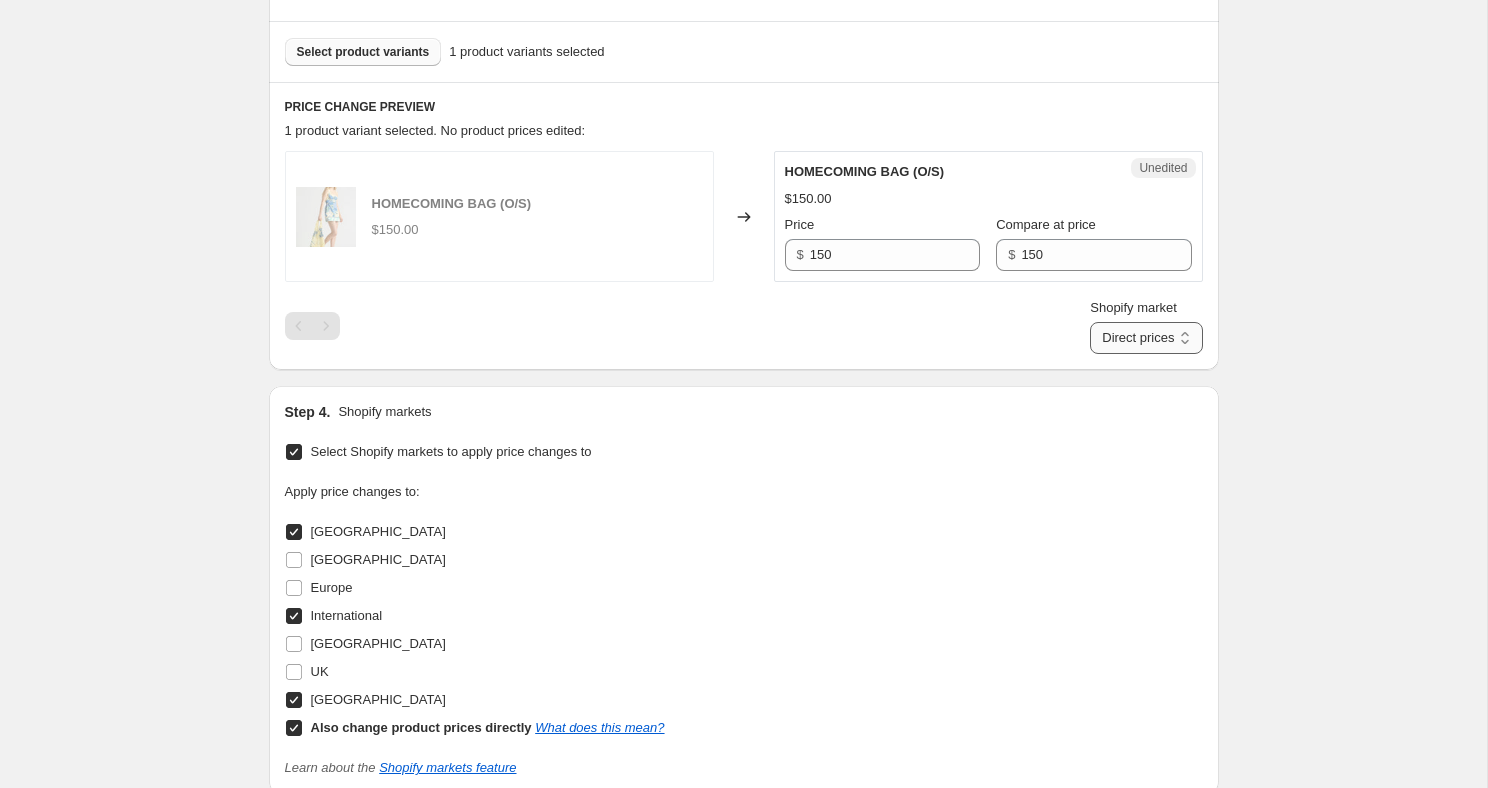 select on "22146941100" 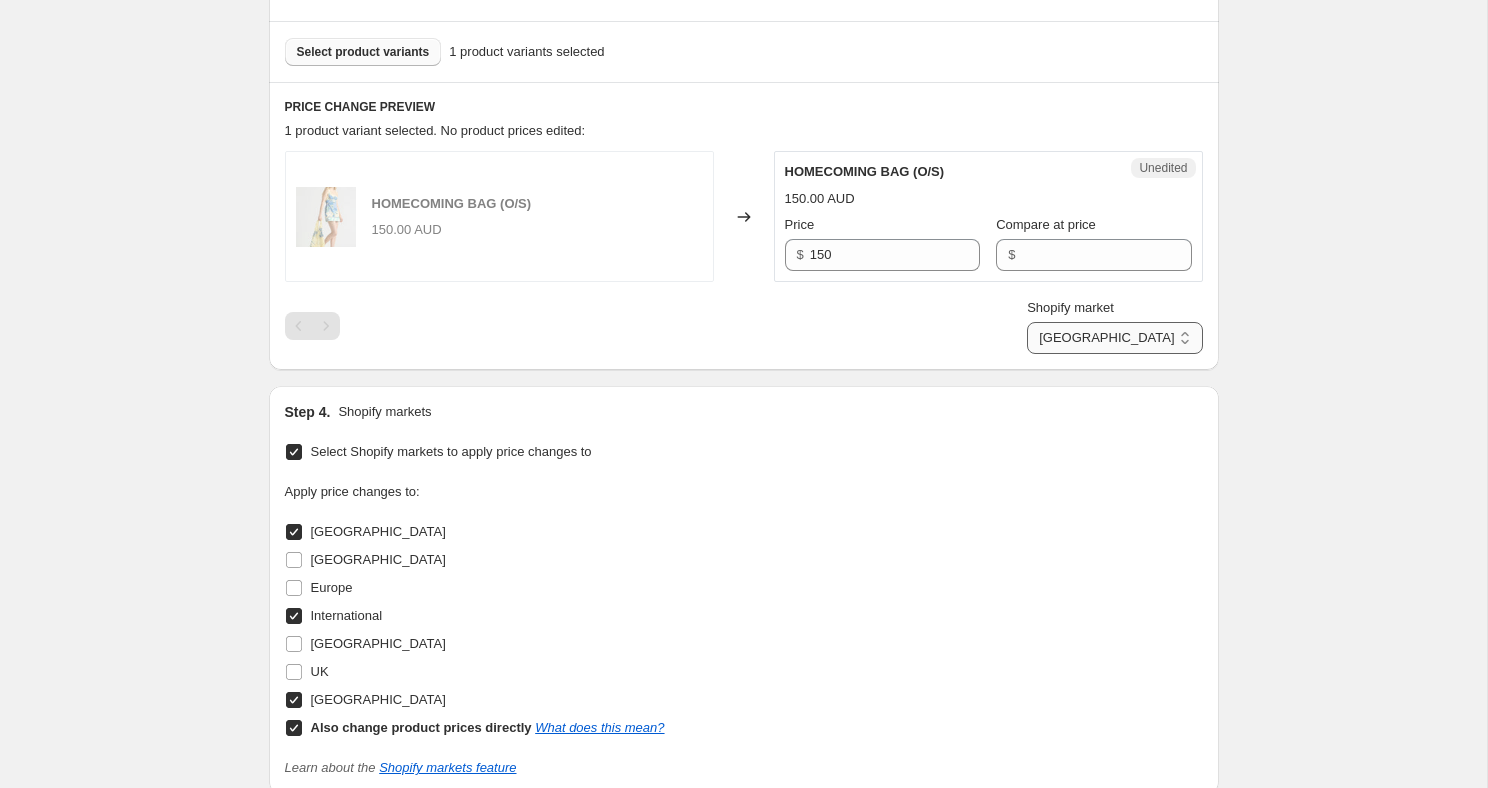 click on "Direct prices Australia International  [GEOGRAPHIC_DATA]" at bounding box center [1114, 338] 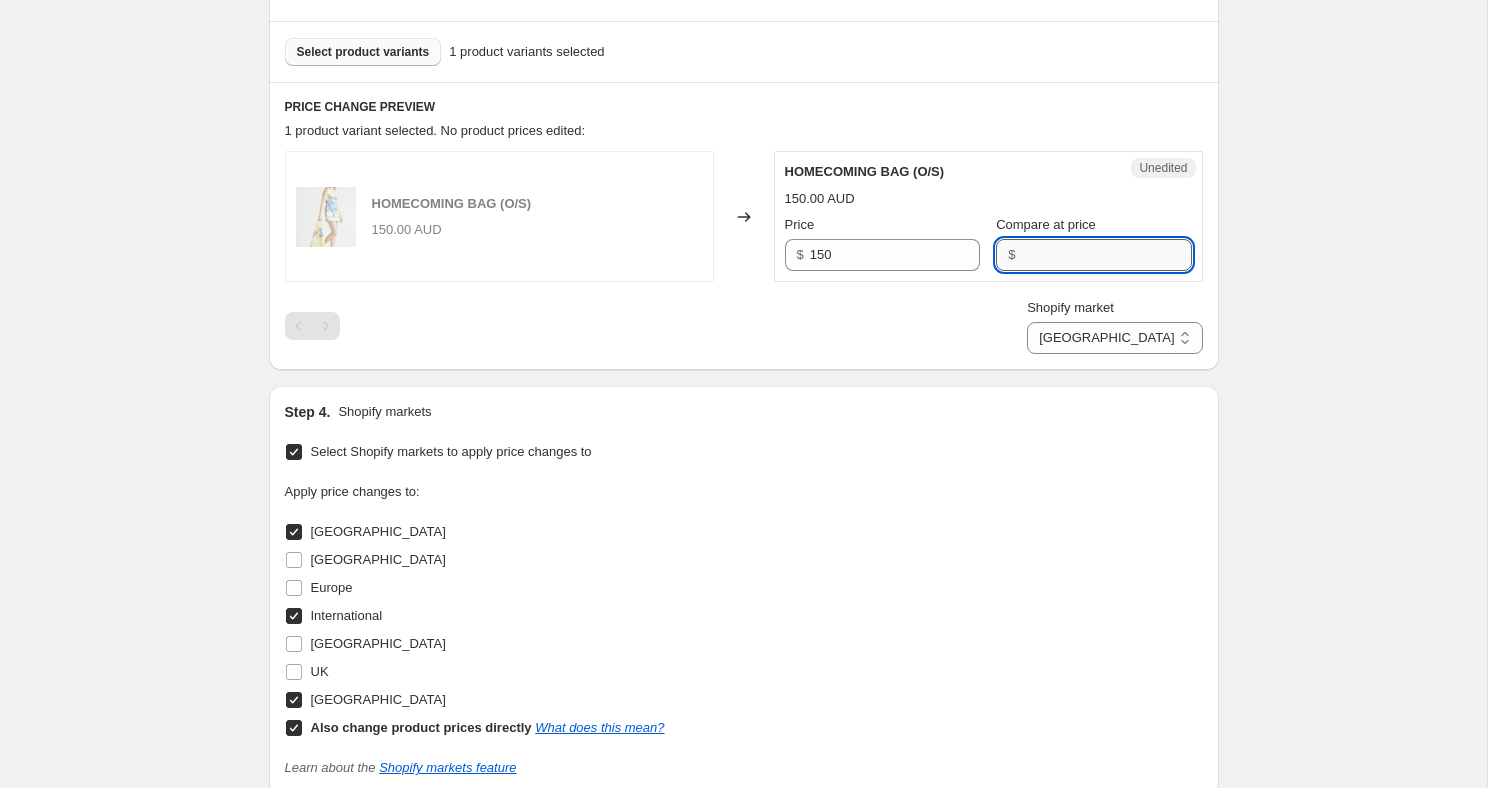 click on "Compare at price" at bounding box center [1106, 255] 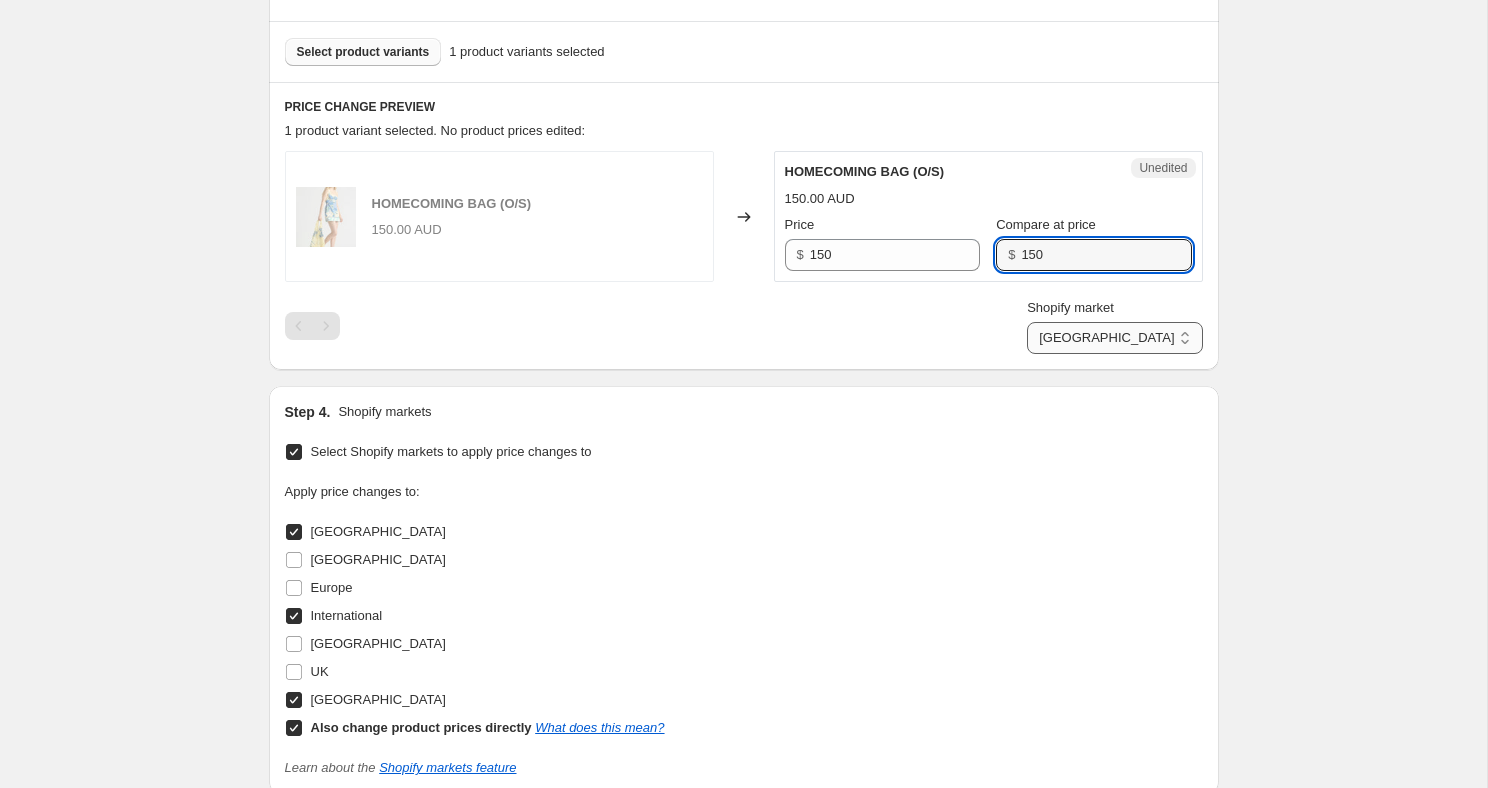type on "150" 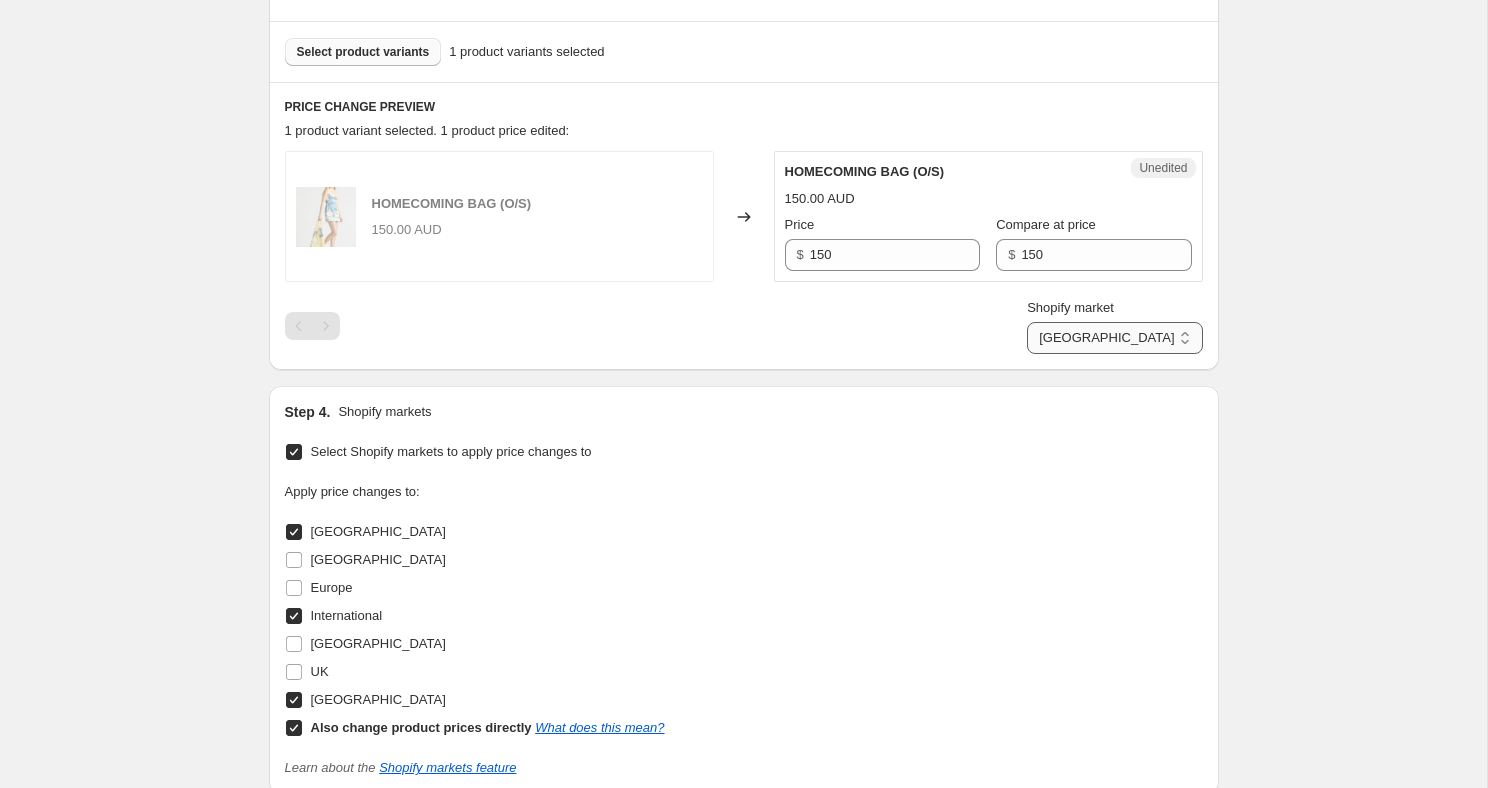 select on "29068034220" 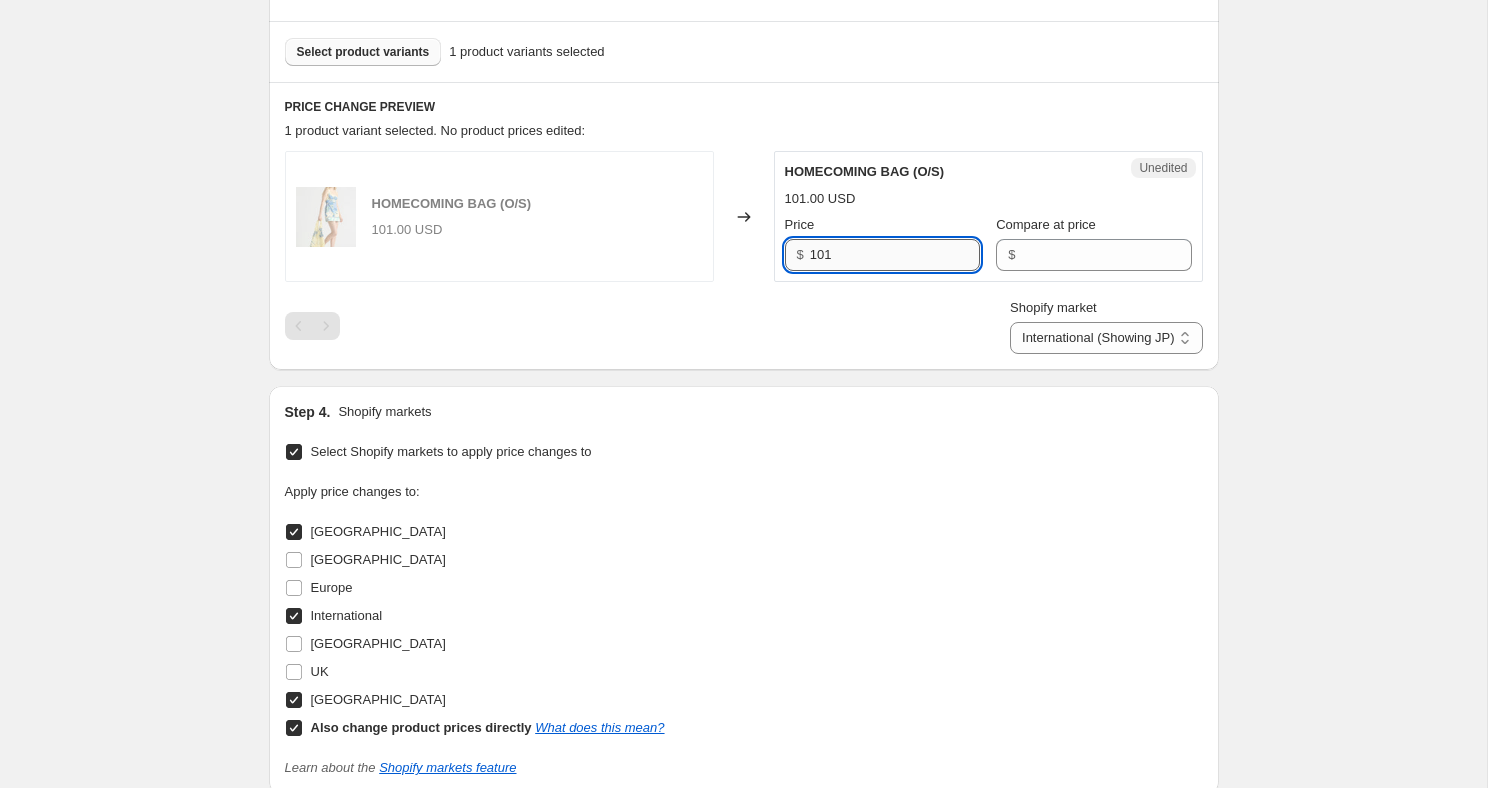 click on "101" at bounding box center (895, 255) 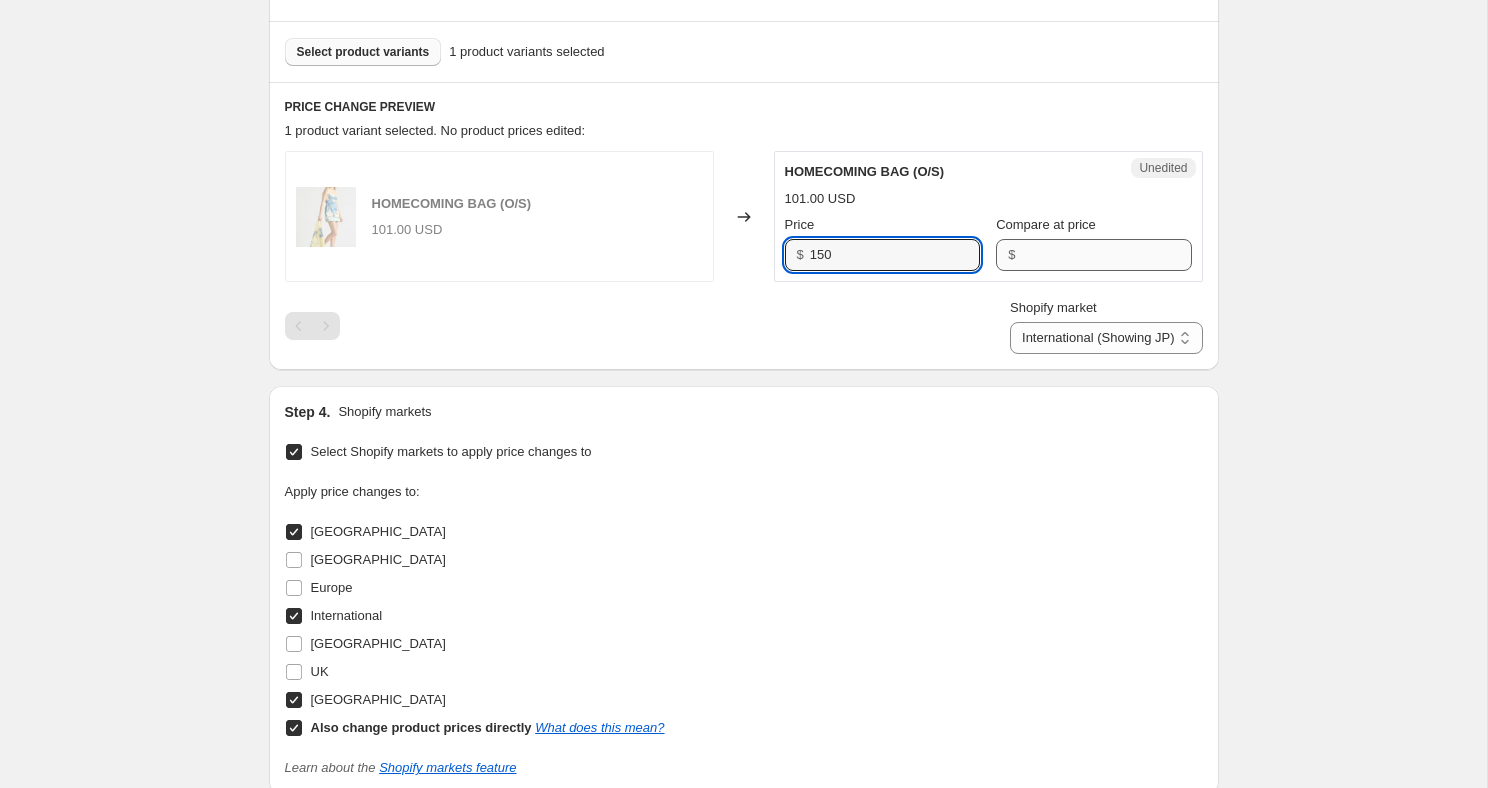 type on "150" 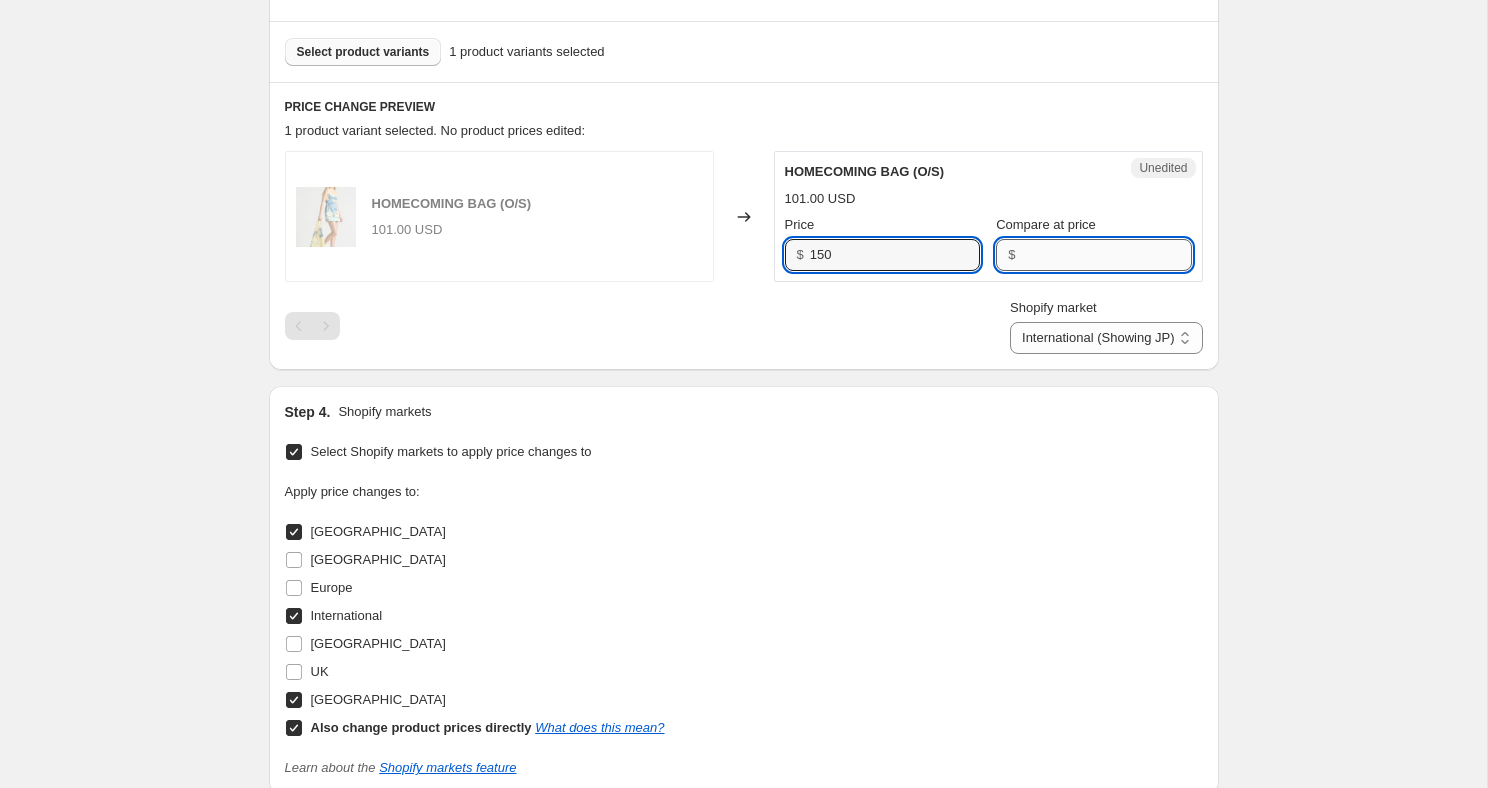 click on "Compare at price" at bounding box center (1106, 255) 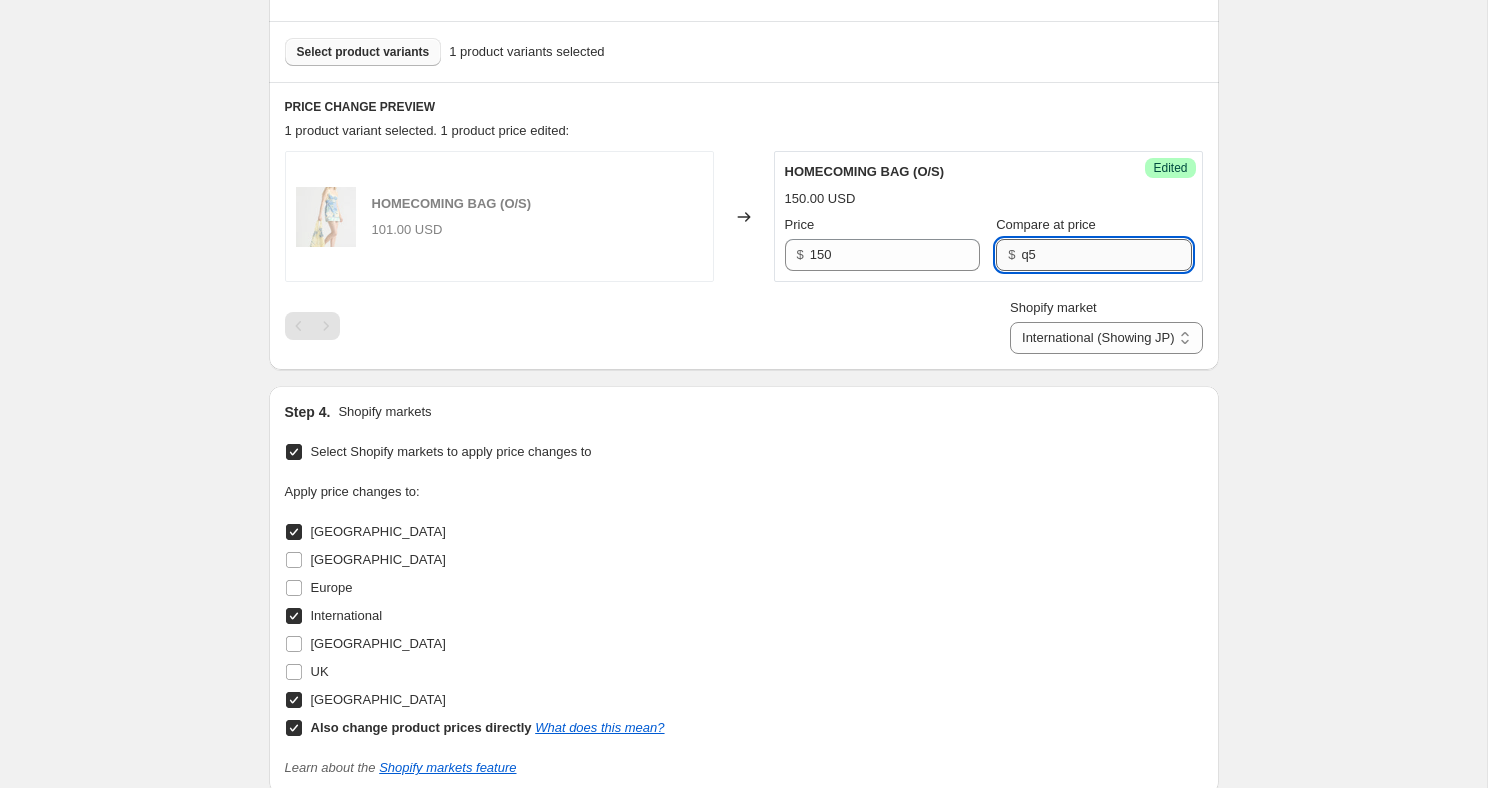 type on "q" 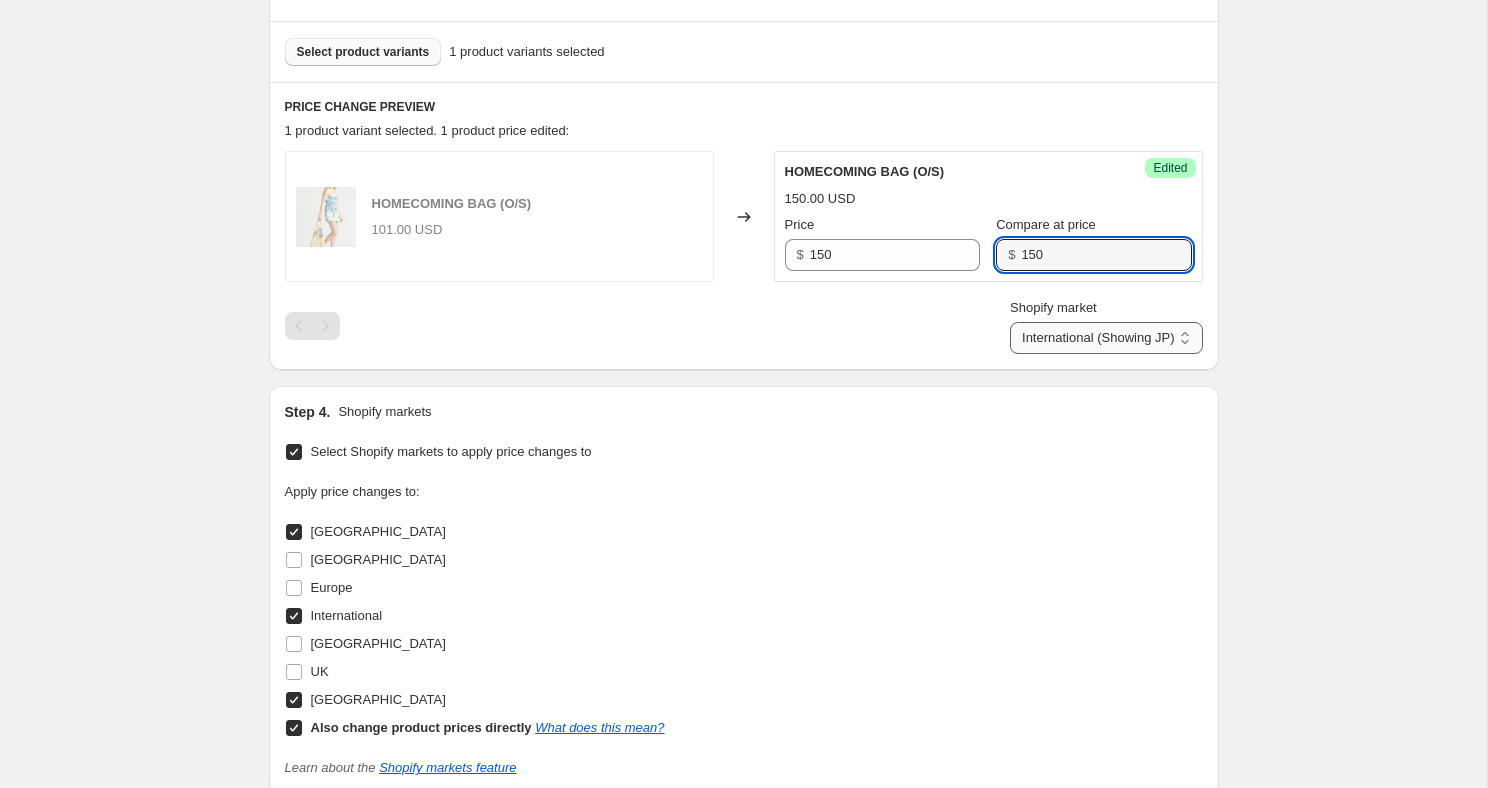 type on "150" 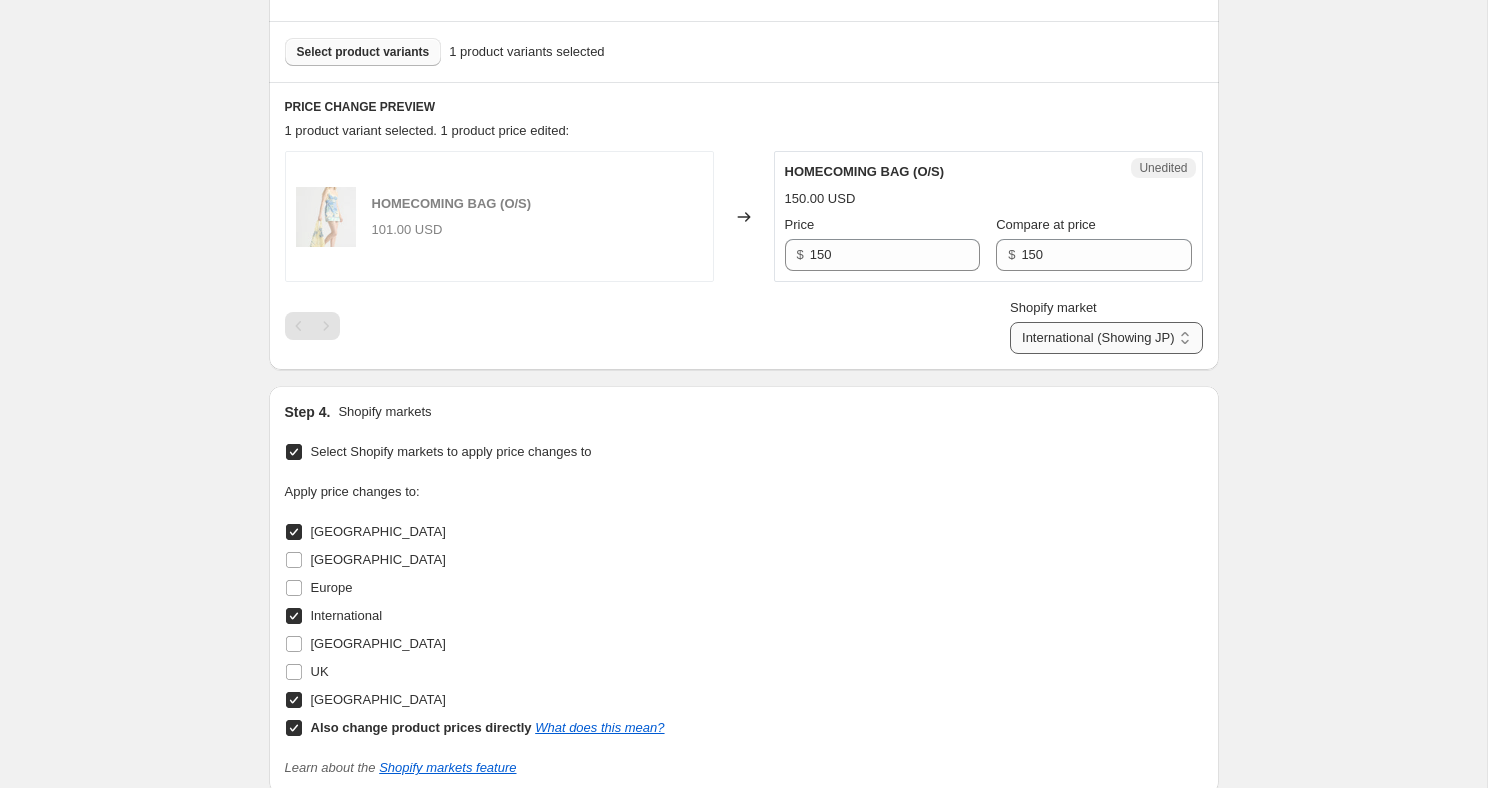 select on "23068770476" 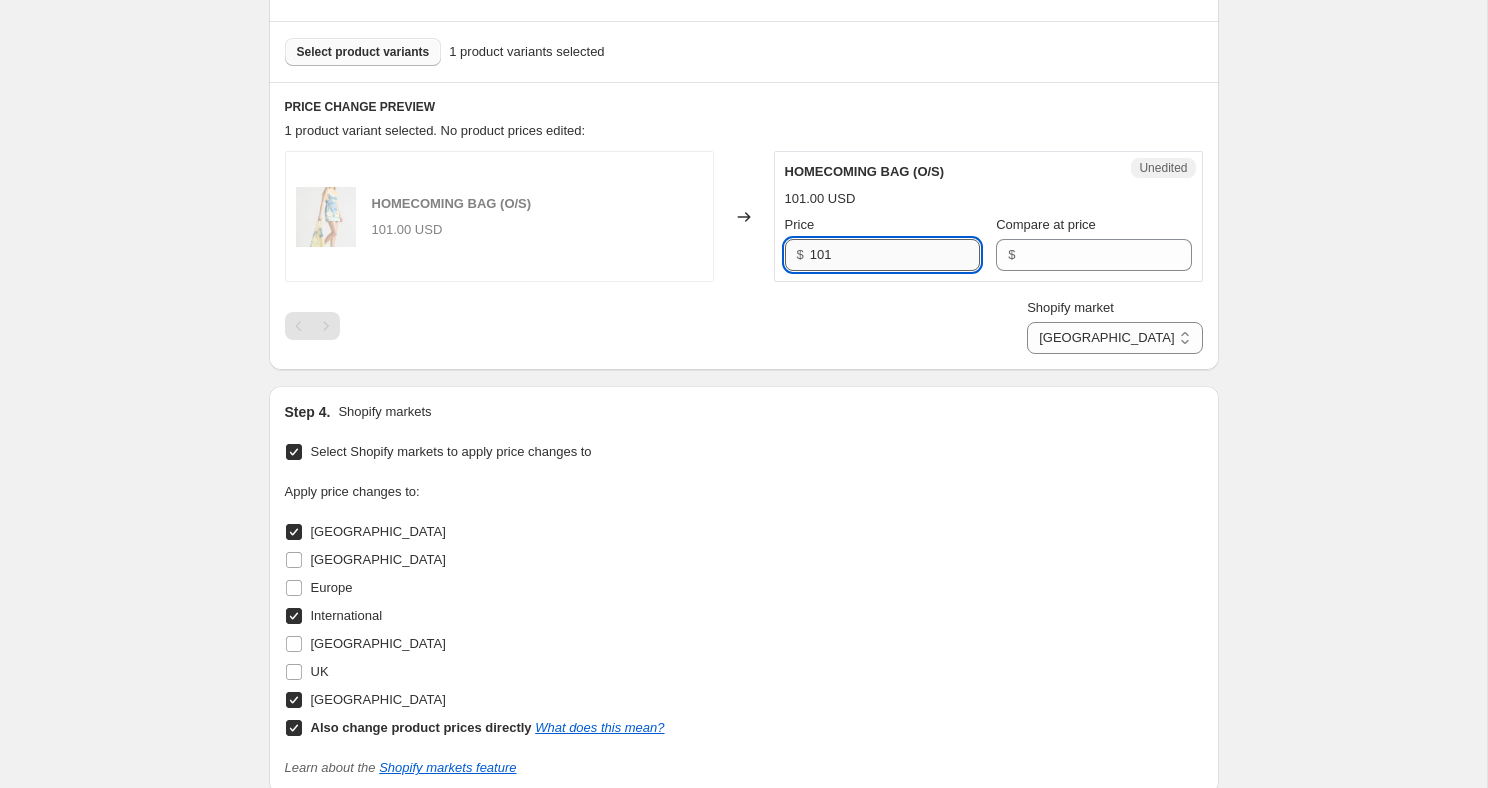 click on "101" at bounding box center (895, 255) 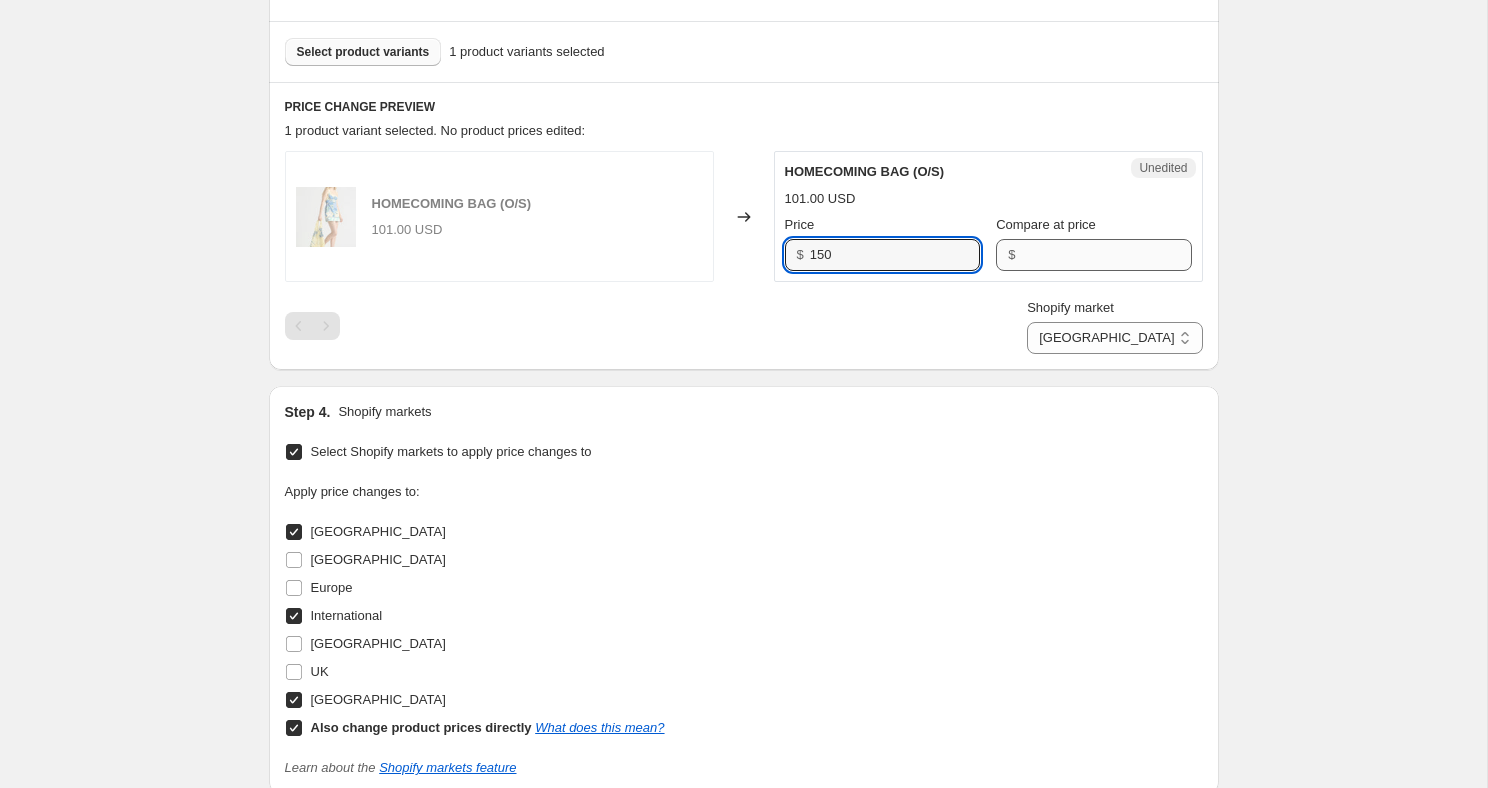 type on "150" 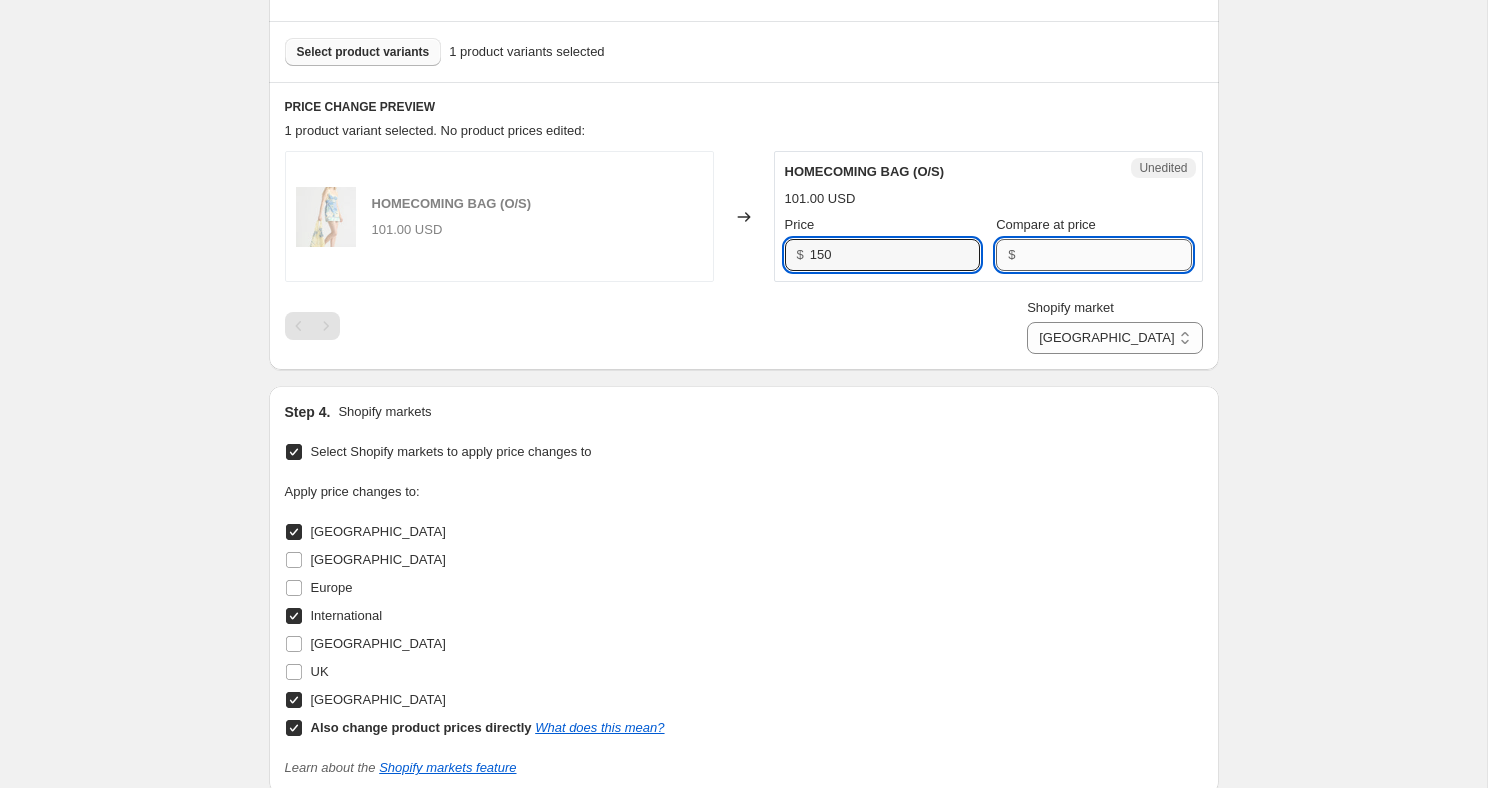 click on "Compare at price" at bounding box center (1106, 255) 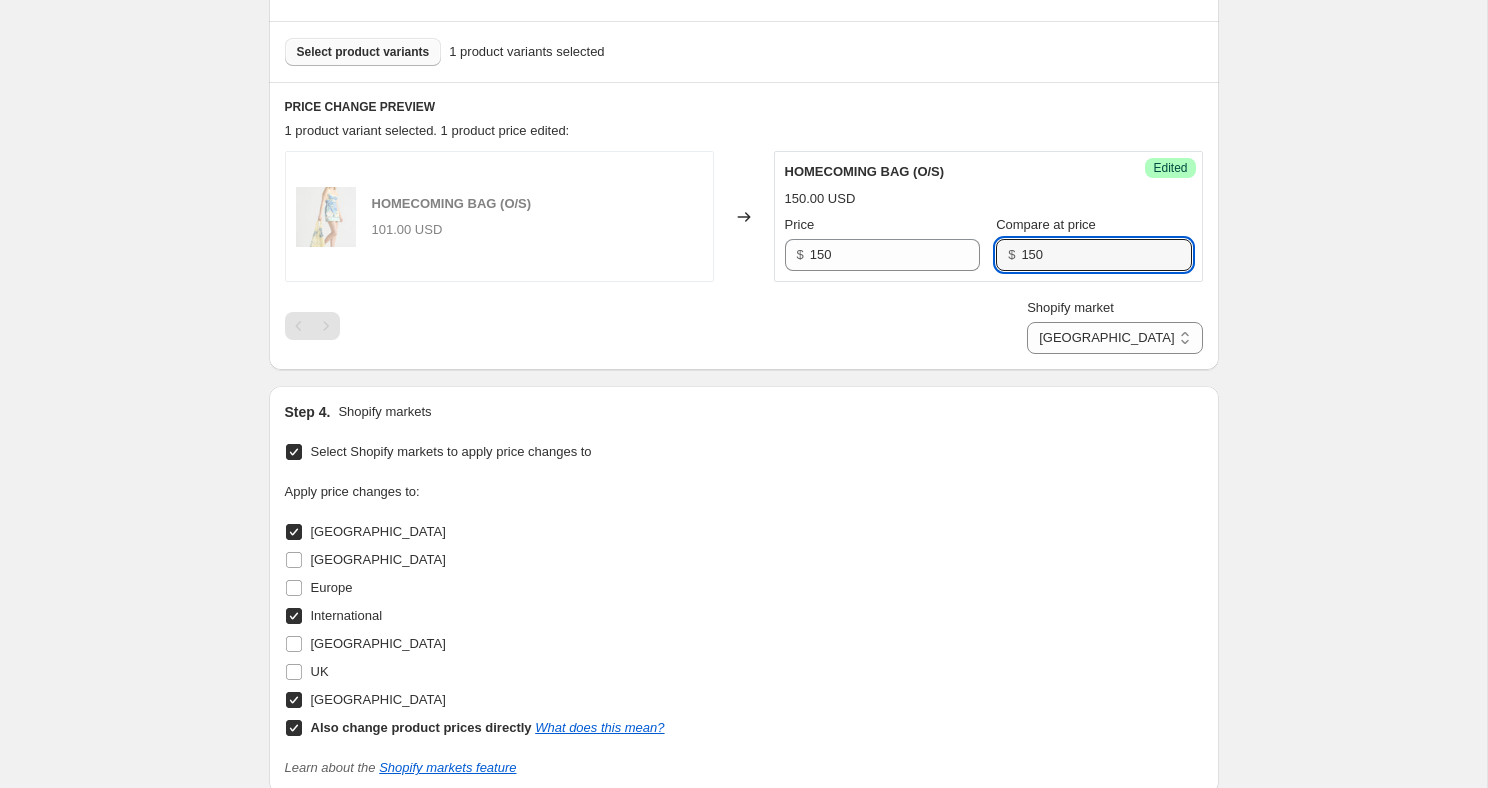 type on "150" 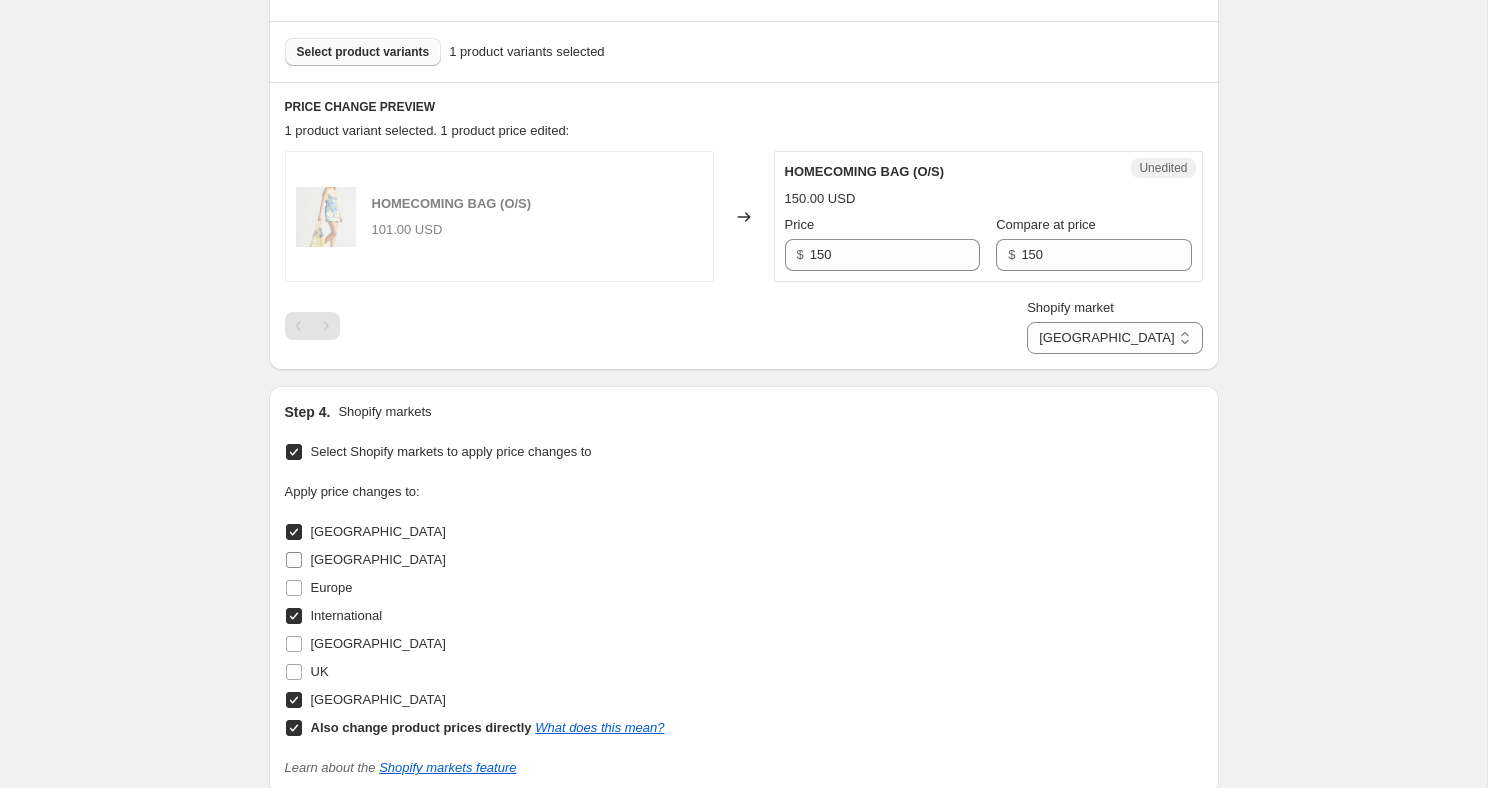 click on "[GEOGRAPHIC_DATA]" at bounding box center (294, 560) 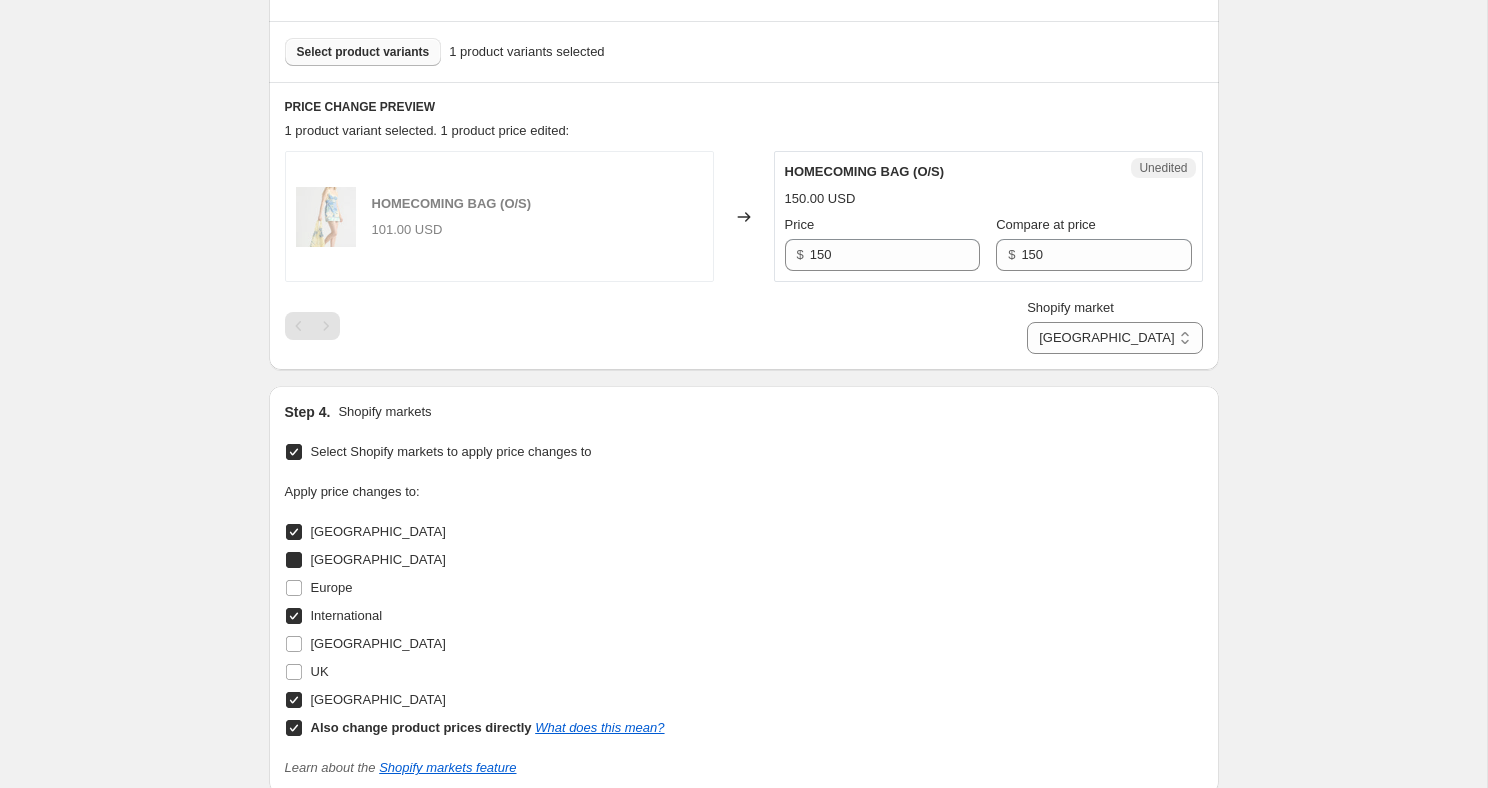 checkbox on "true" 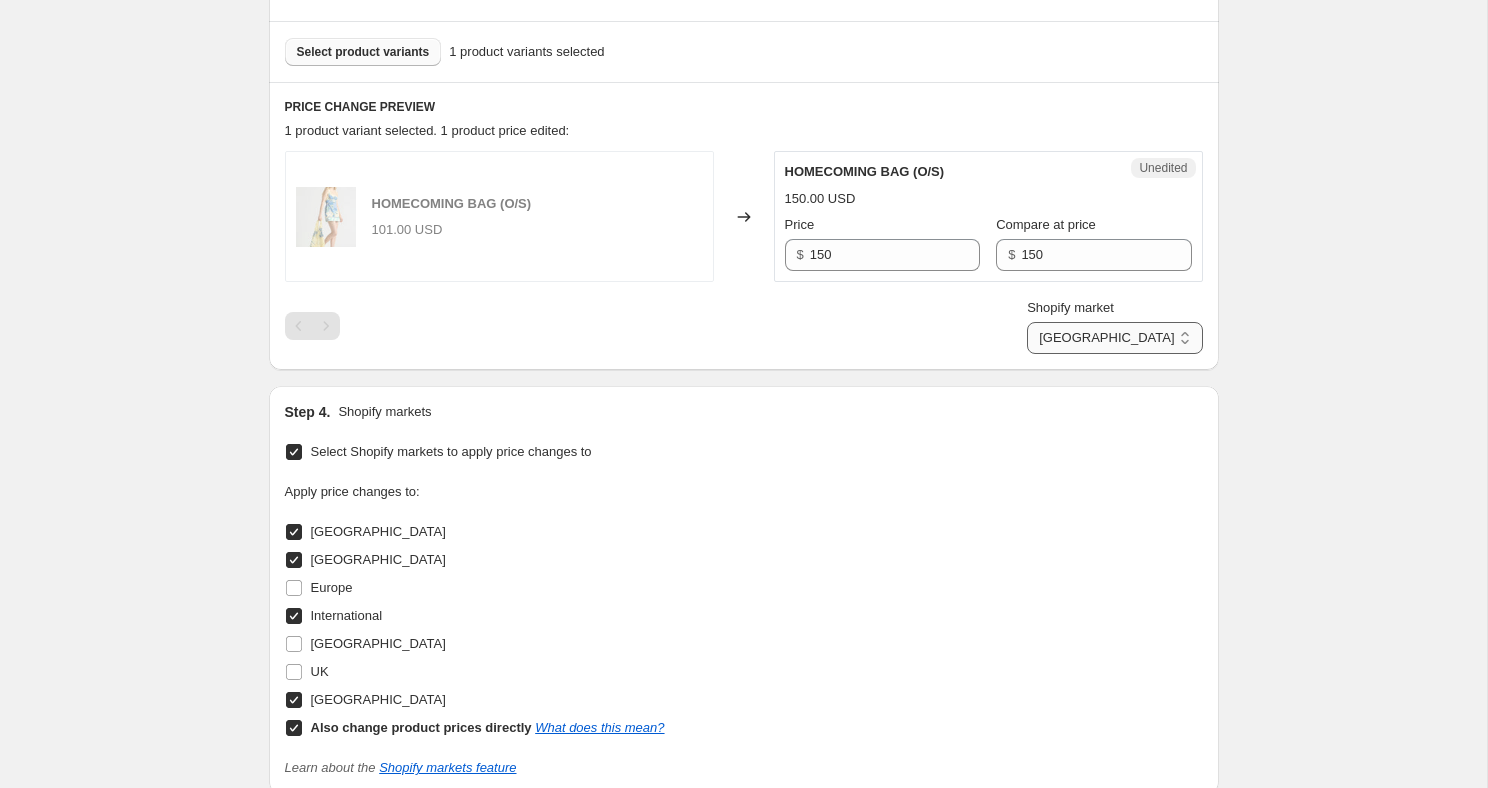 click on "Direct prices [GEOGRAPHIC_DATA] [GEOGRAPHIC_DATA] International  [GEOGRAPHIC_DATA]" at bounding box center [1114, 338] 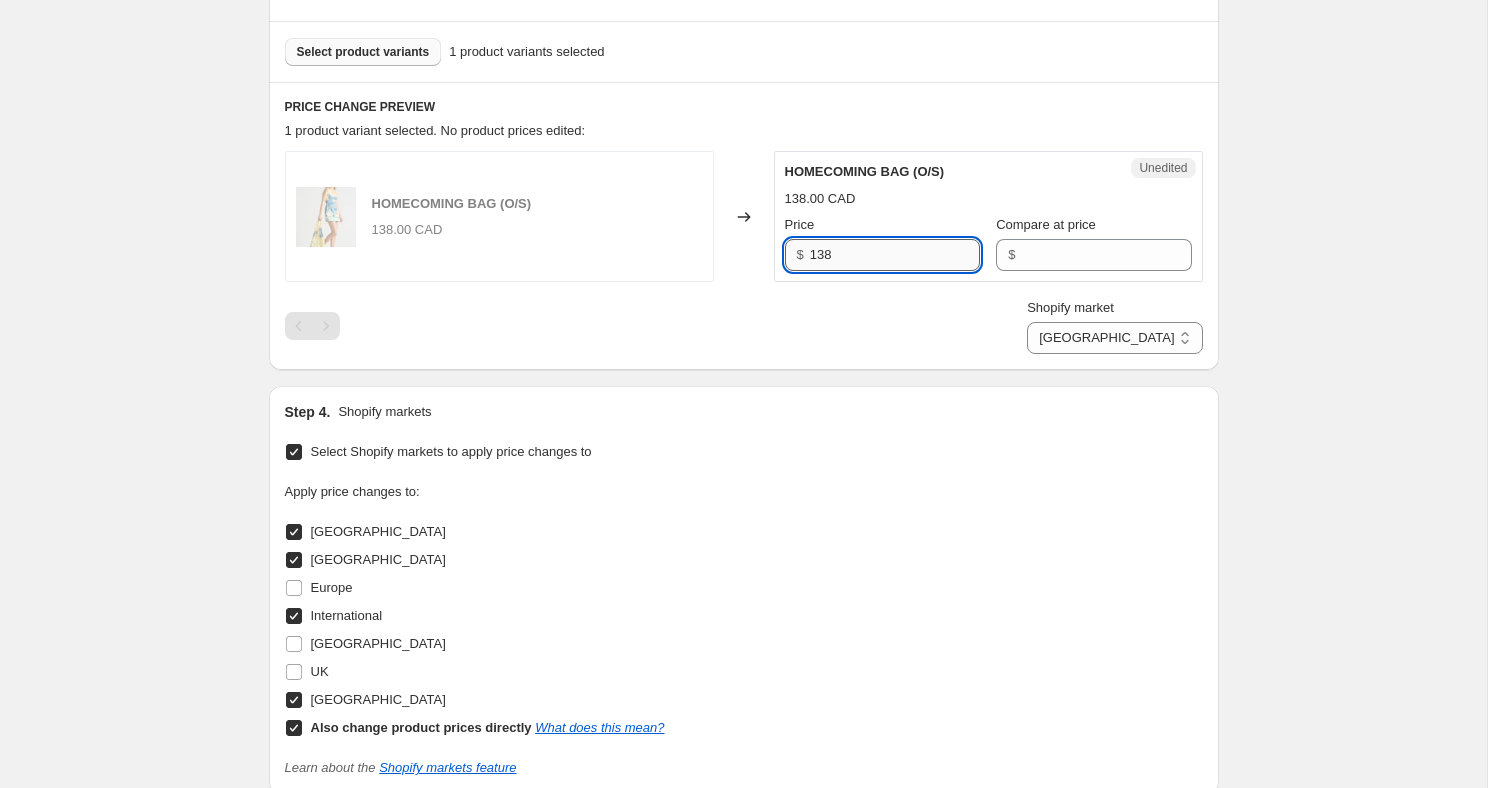 click on "138" at bounding box center [895, 255] 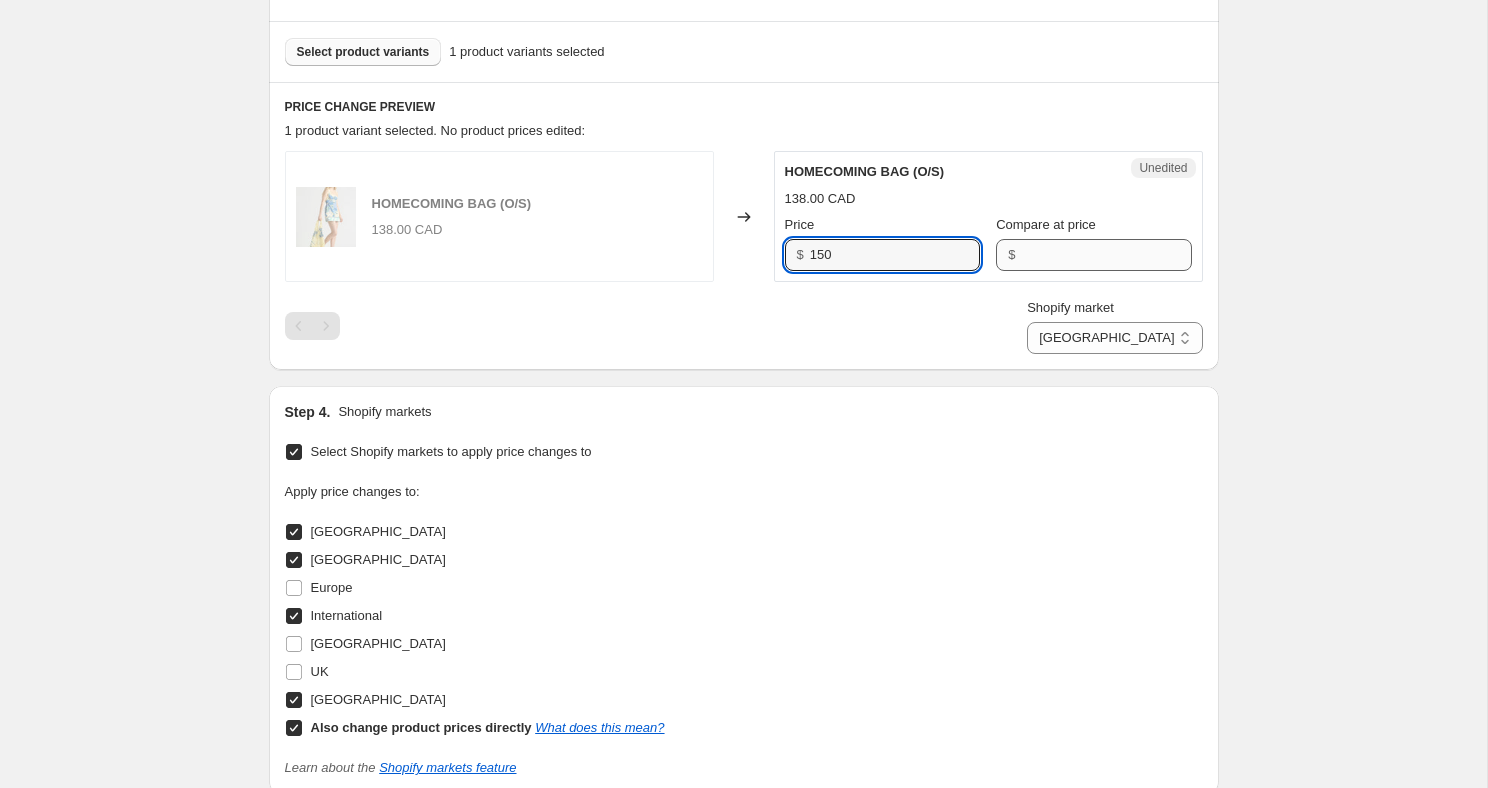 type on "150" 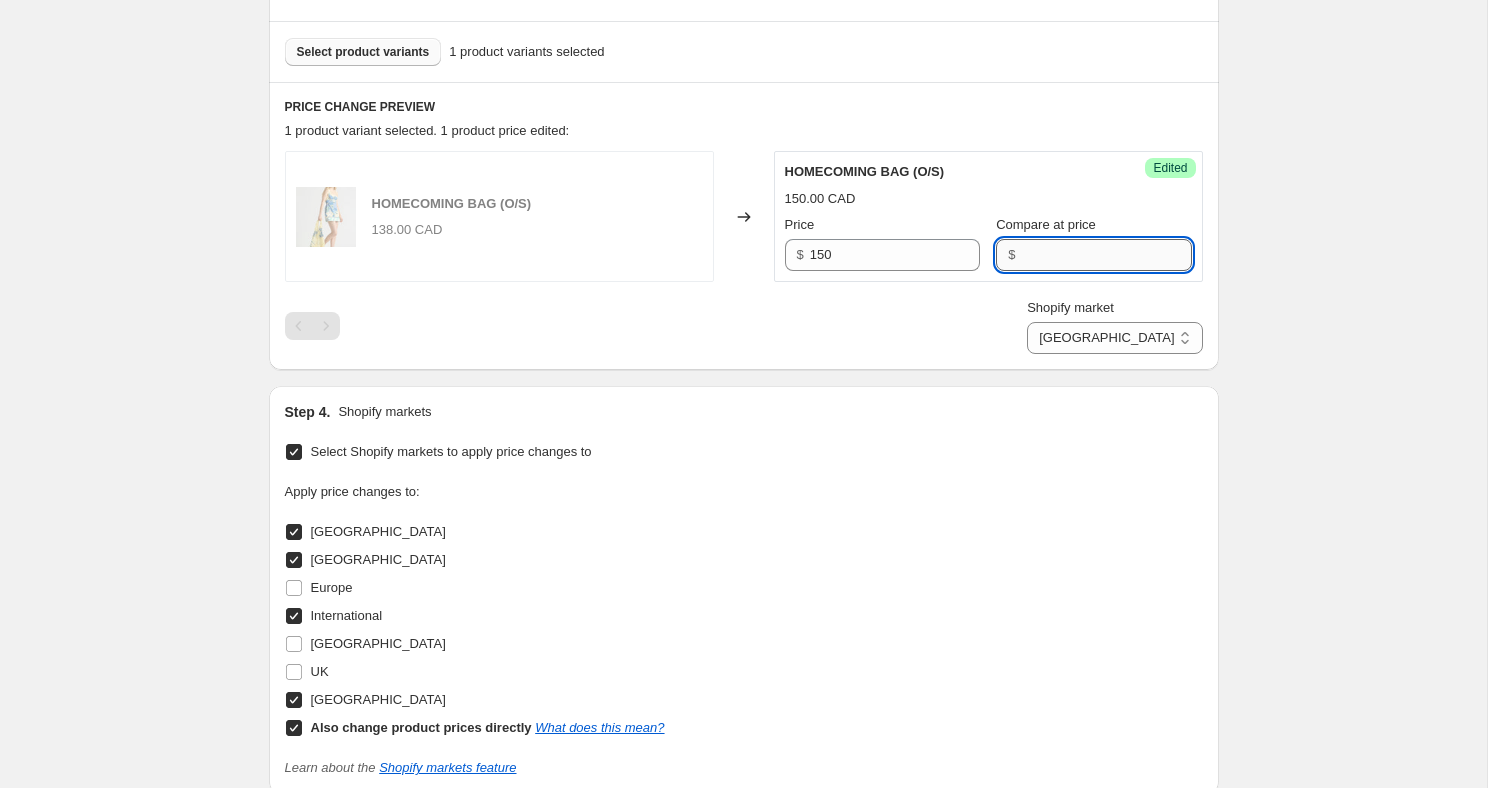 click on "Compare at price" at bounding box center (1106, 255) 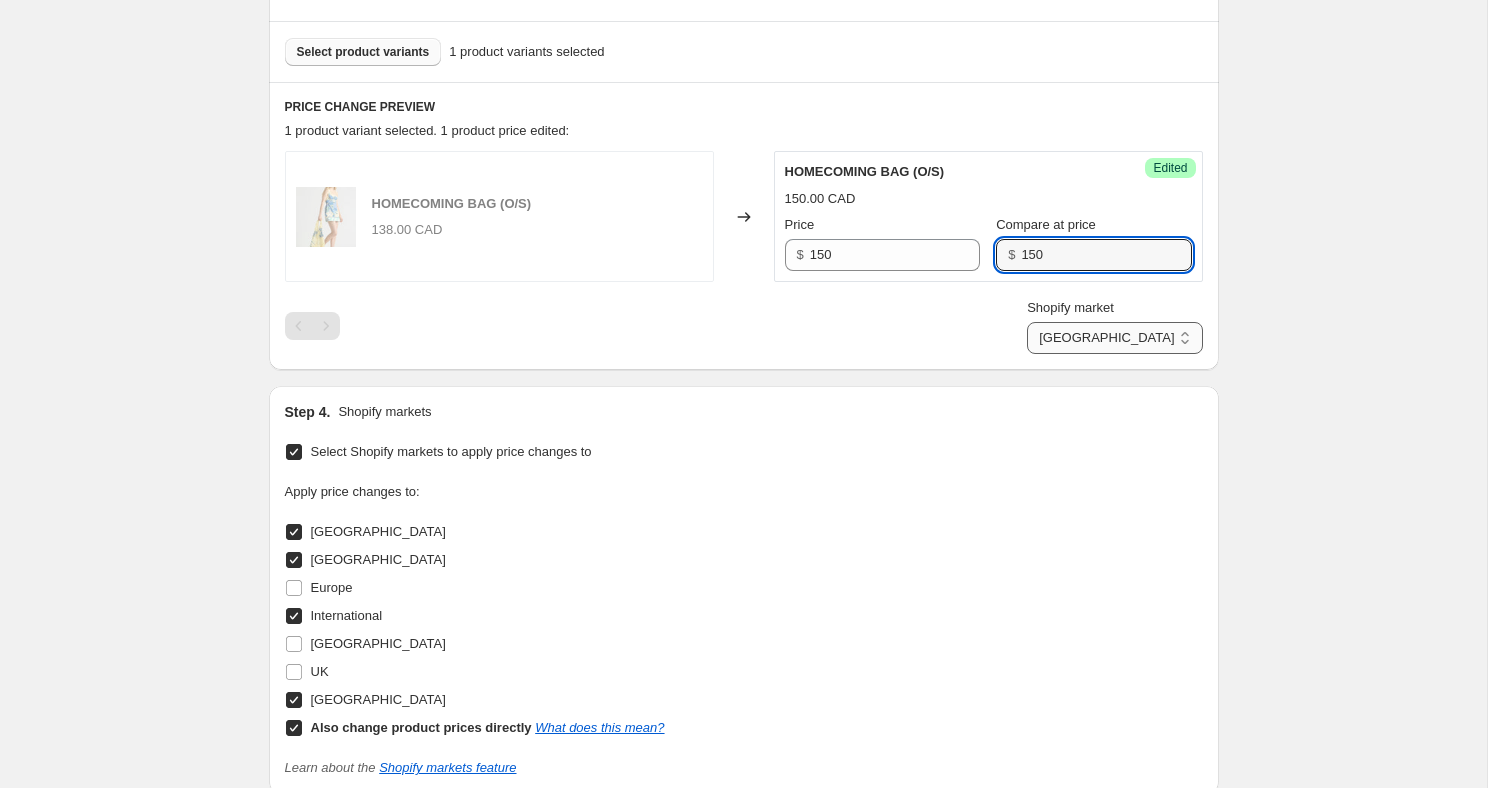 type on "150" 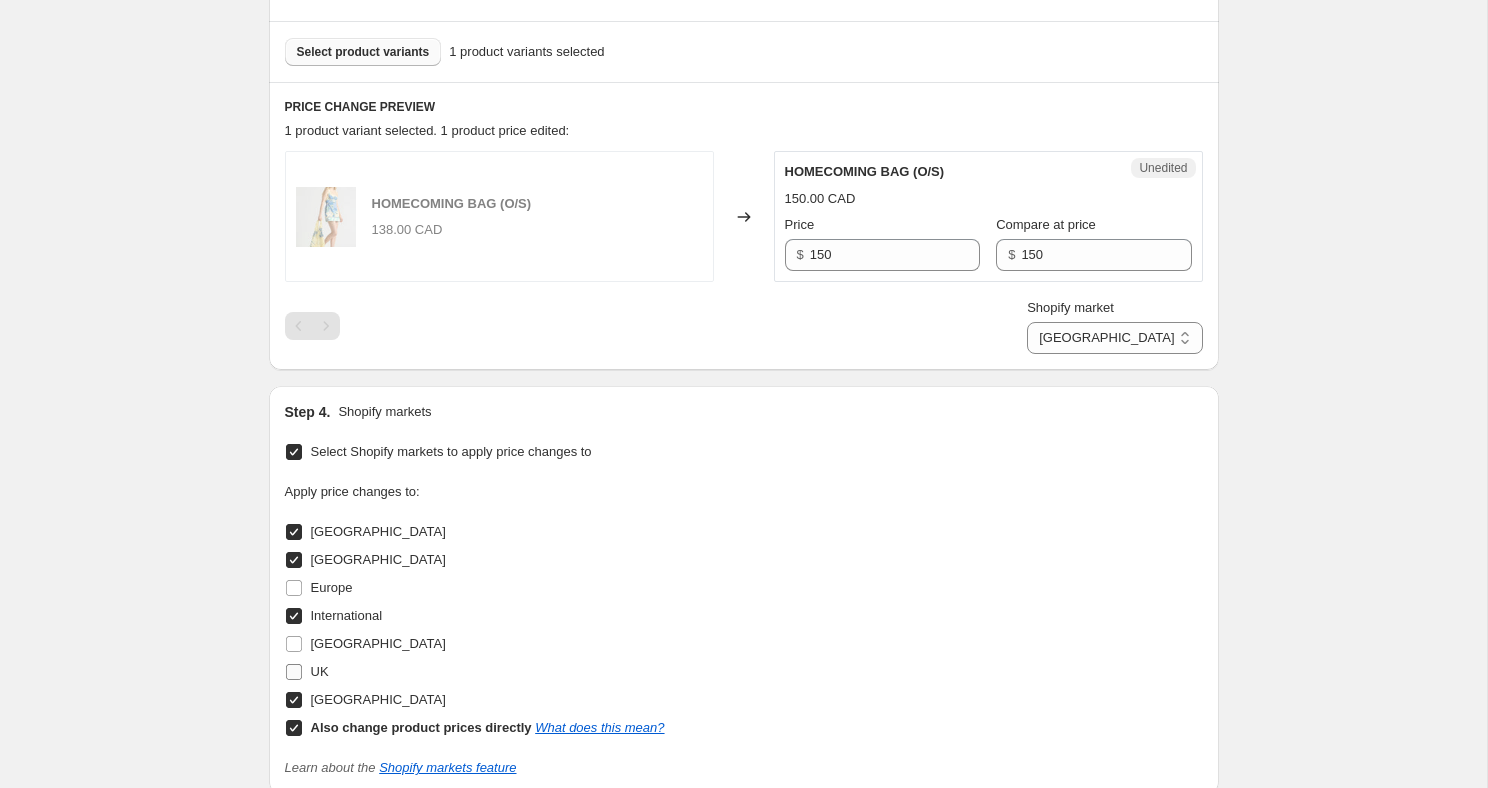 click on "UK" at bounding box center [294, 672] 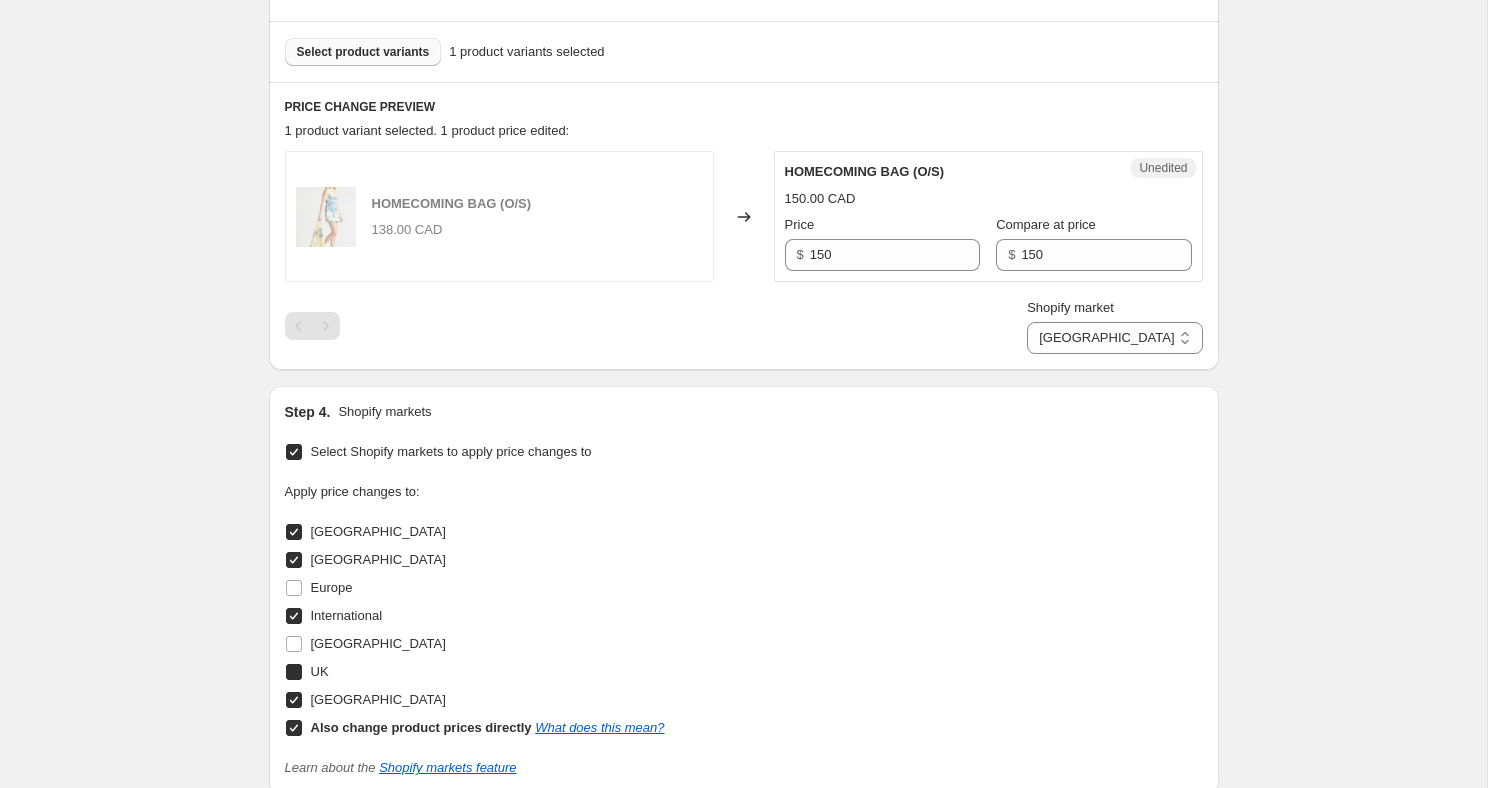 checkbox on "true" 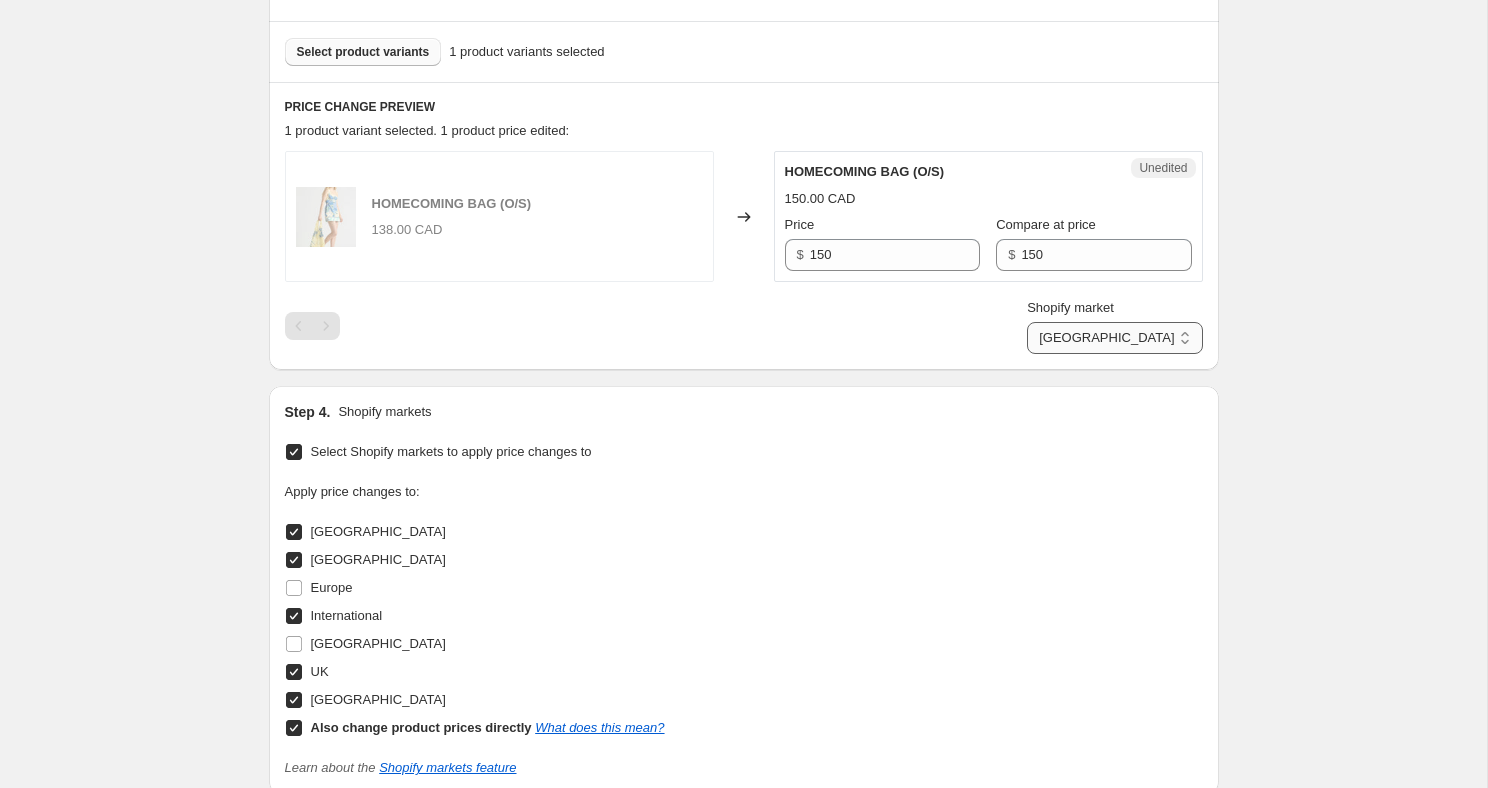 click on "Direct prices [GEOGRAPHIC_DATA] [GEOGRAPHIC_DATA] International  [GEOGRAPHIC_DATA] [GEOGRAPHIC_DATA]" at bounding box center (1114, 338) 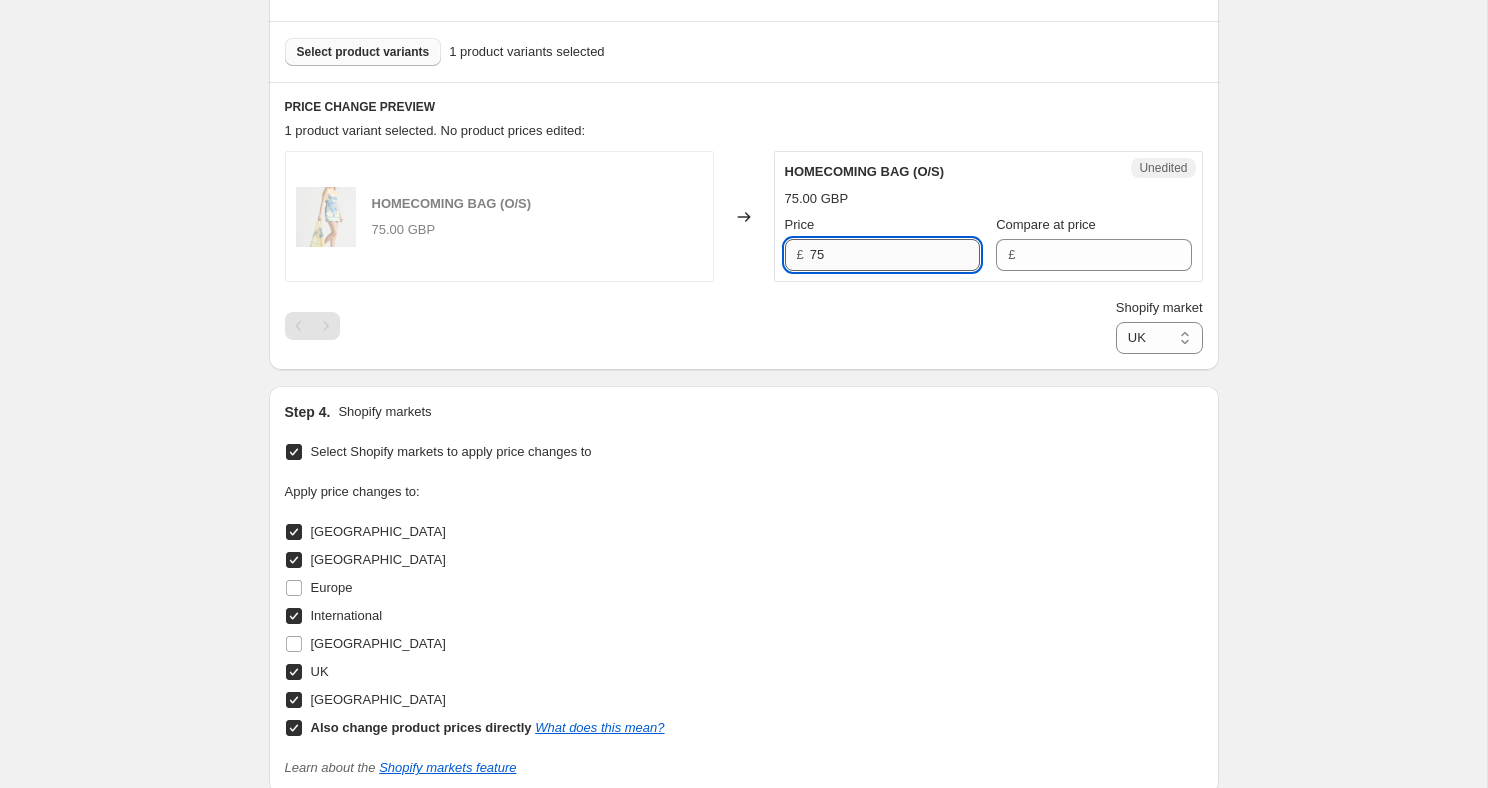 click on "75" at bounding box center [895, 255] 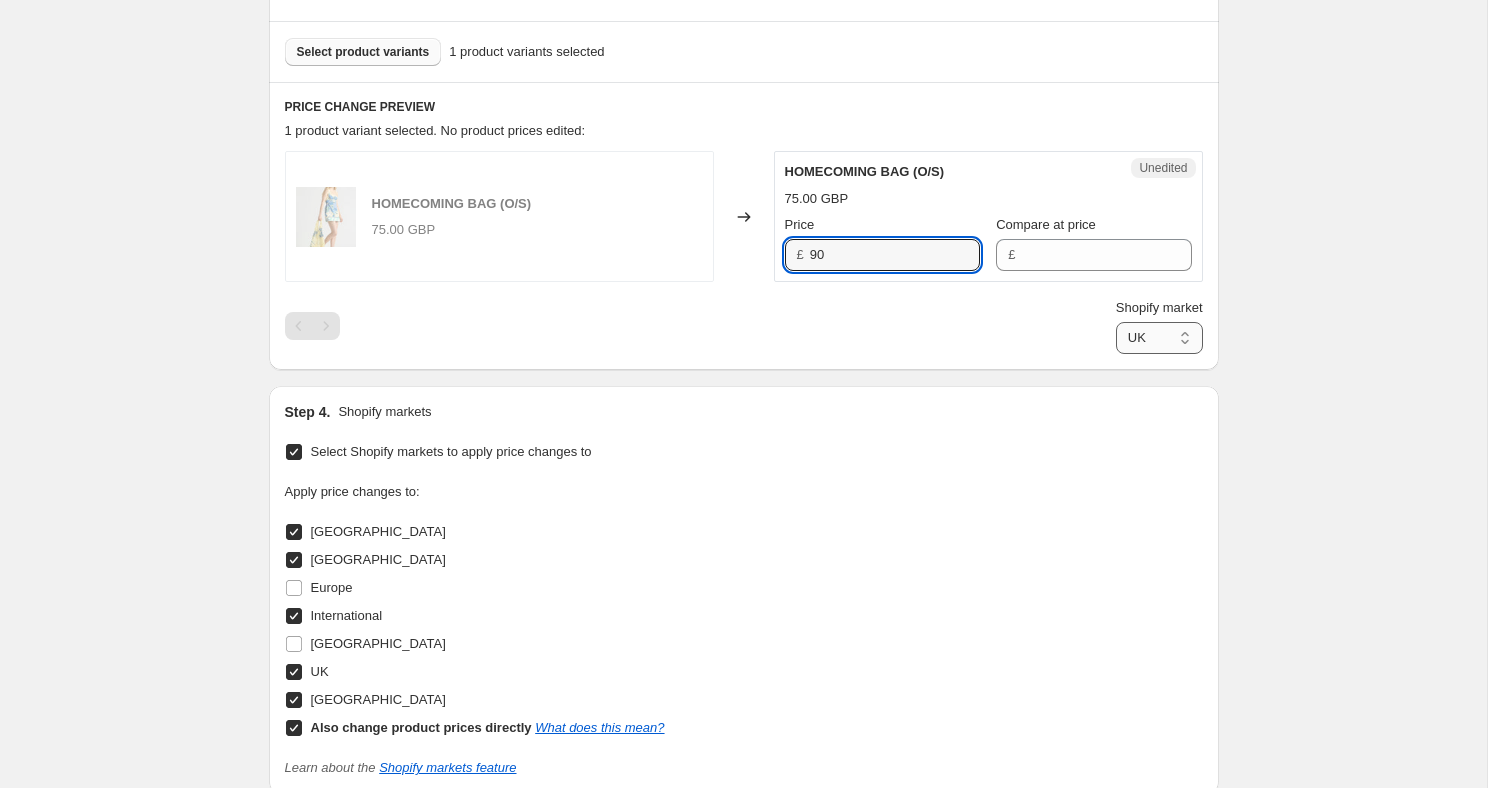 type on "90" 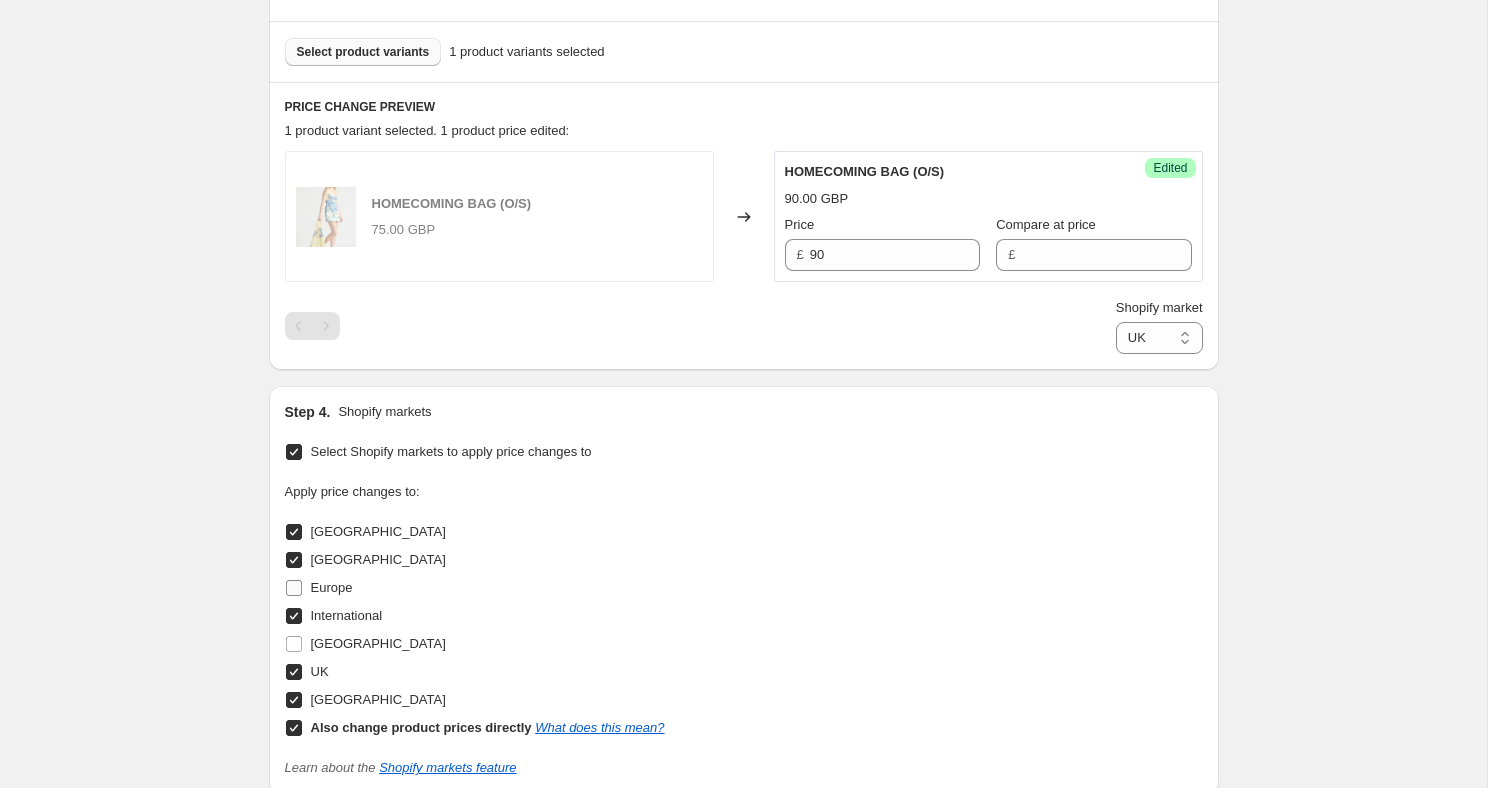 click on "Europe" at bounding box center [294, 588] 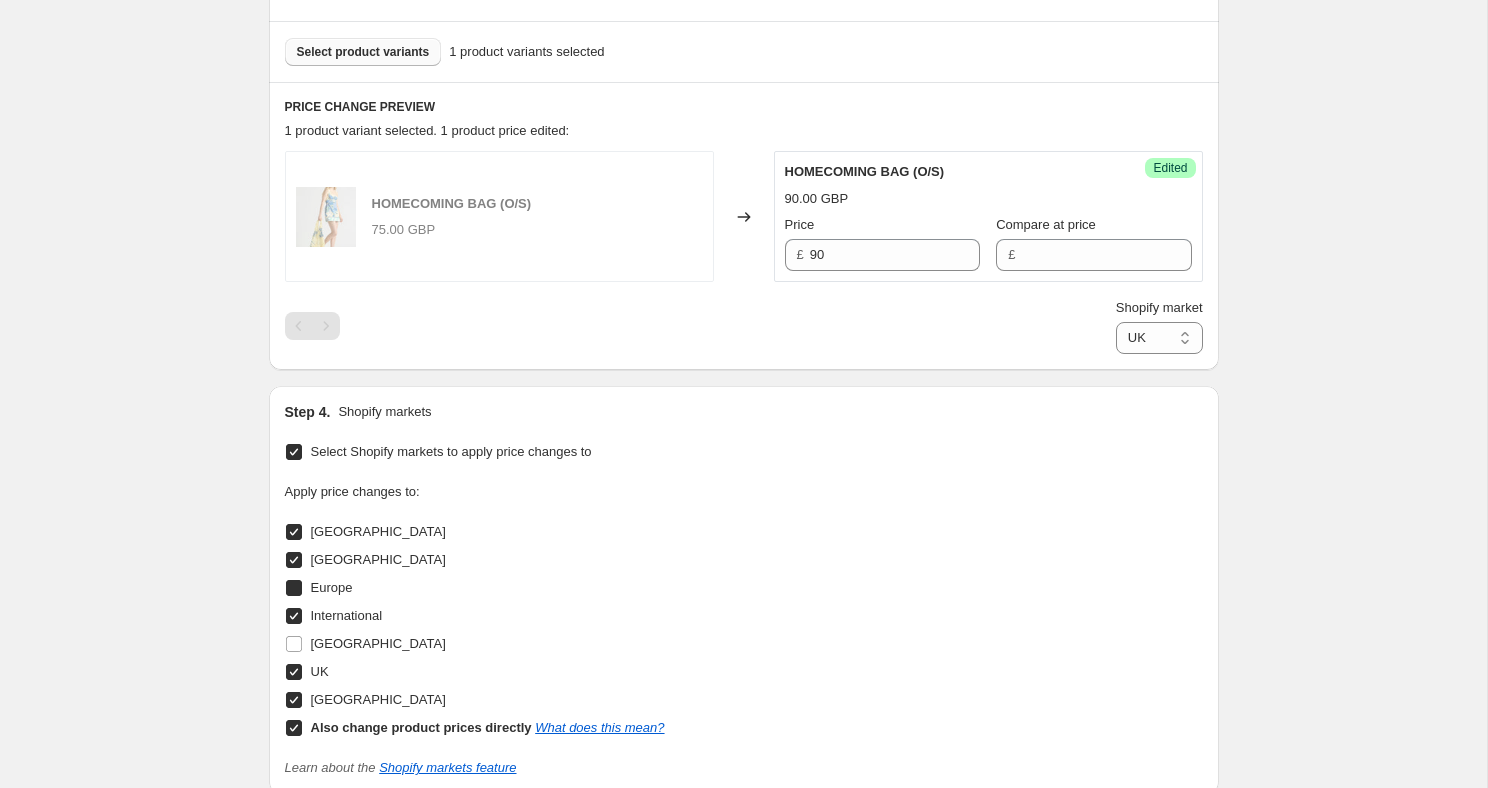 checkbox on "true" 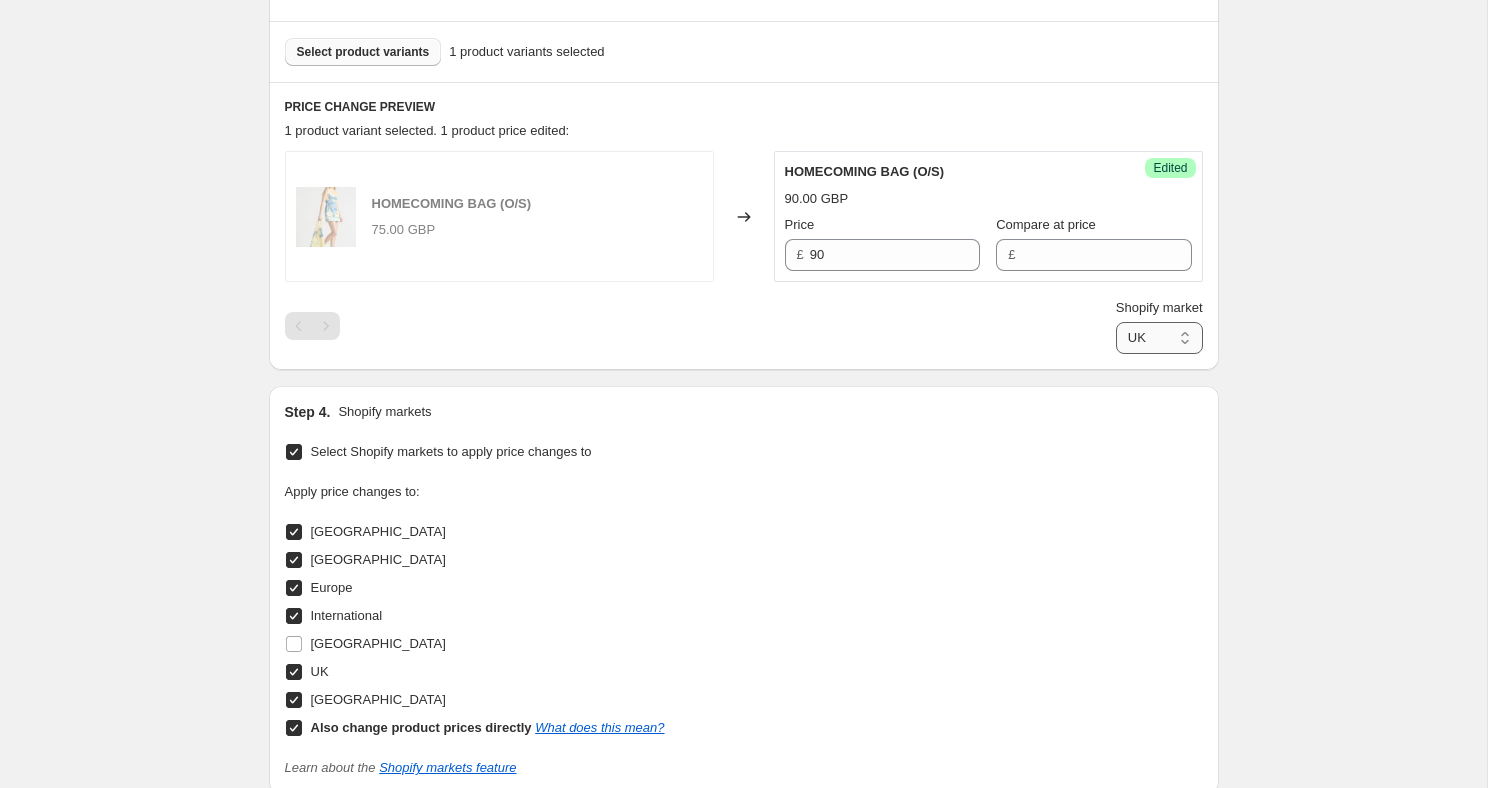 click on "Direct prices [GEOGRAPHIC_DATA] [GEOGRAPHIC_DATA] [GEOGRAPHIC_DATA] International  [GEOGRAPHIC_DATA] [GEOGRAPHIC_DATA]" at bounding box center [1159, 338] 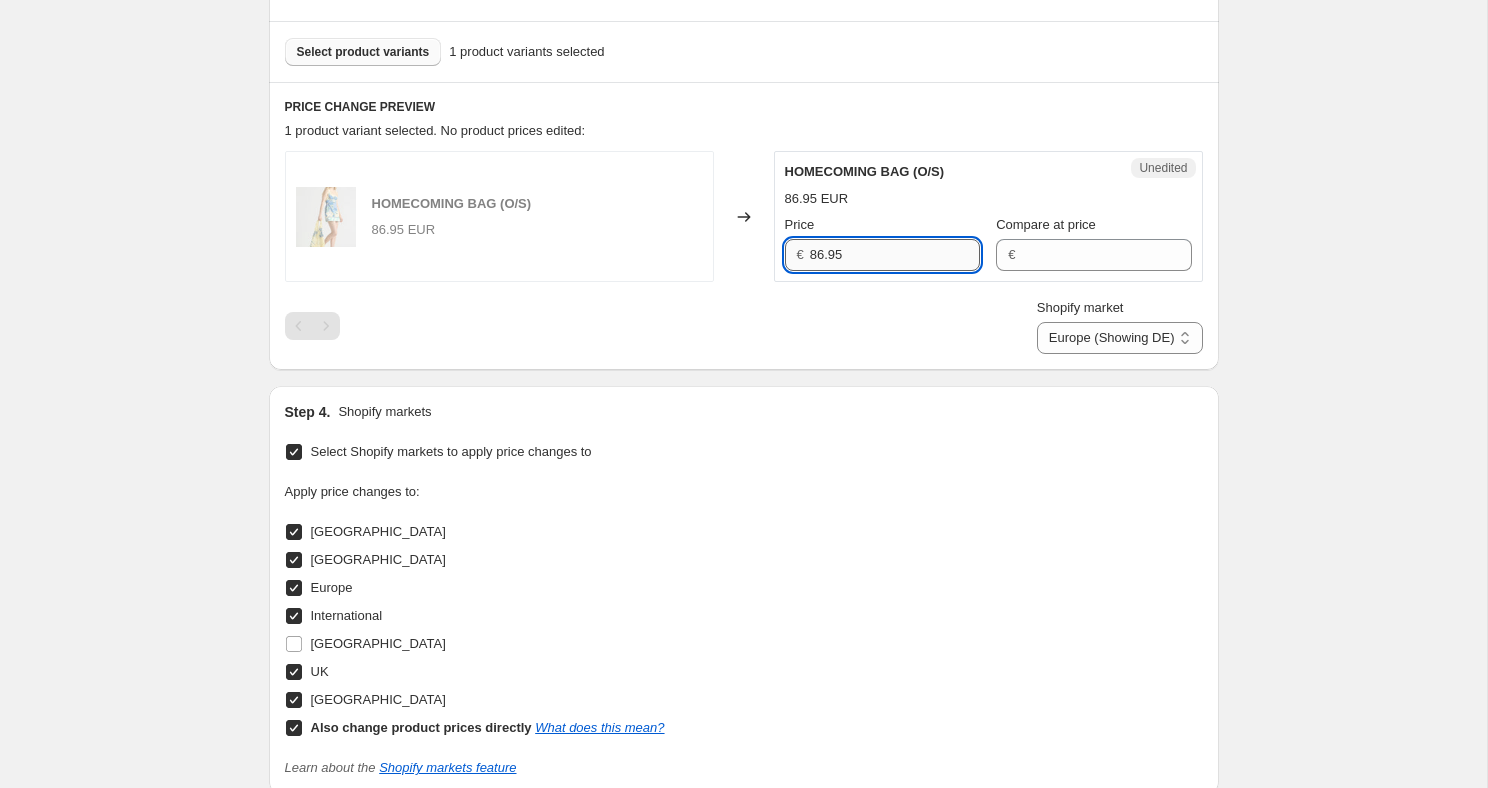 click on "86.95" at bounding box center (895, 255) 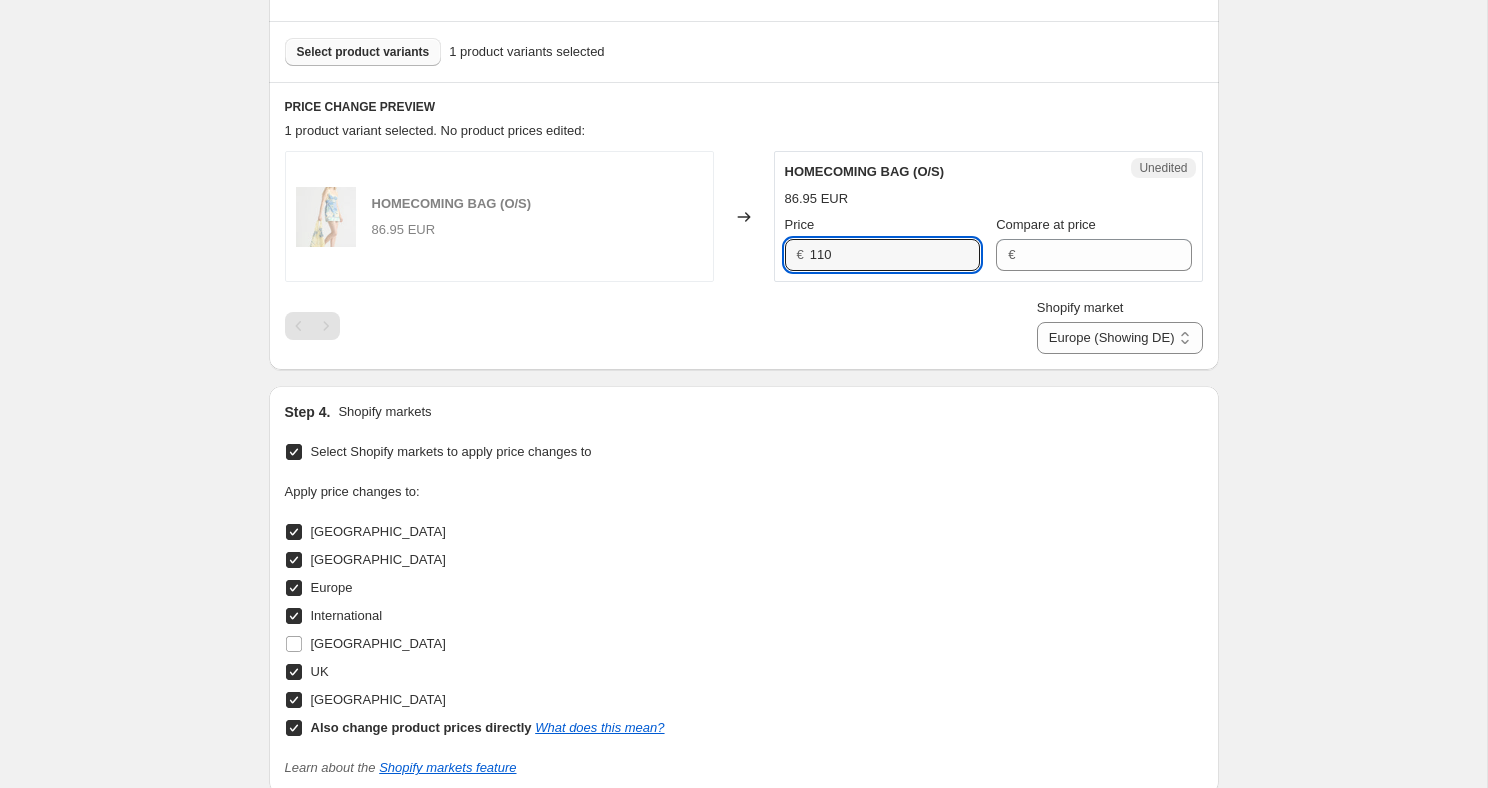type on "110" 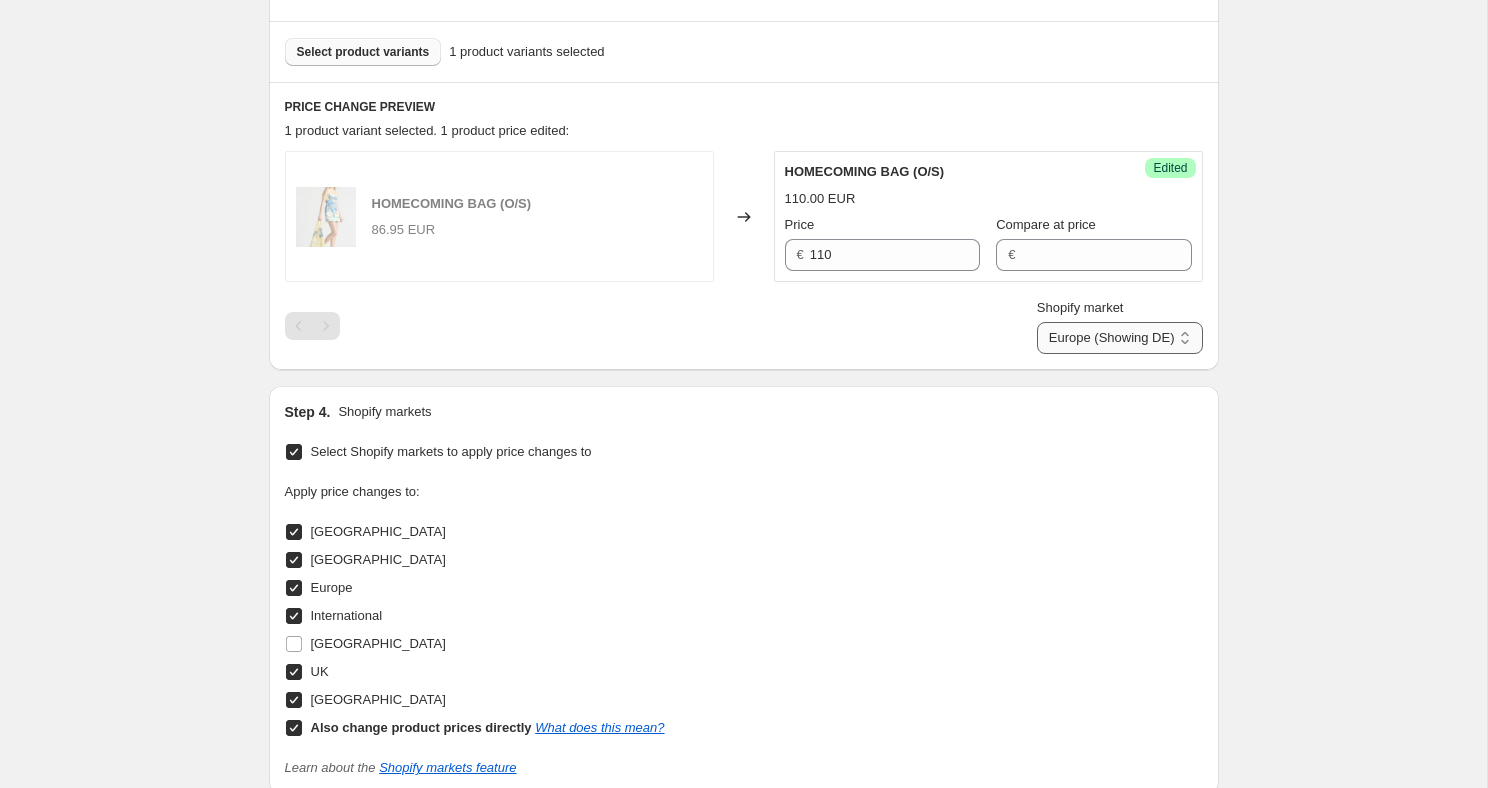 click on "Direct prices [GEOGRAPHIC_DATA] [GEOGRAPHIC_DATA] [GEOGRAPHIC_DATA] (Showing DE) International  [GEOGRAPHIC_DATA] [GEOGRAPHIC_DATA]" at bounding box center [1120, 338] 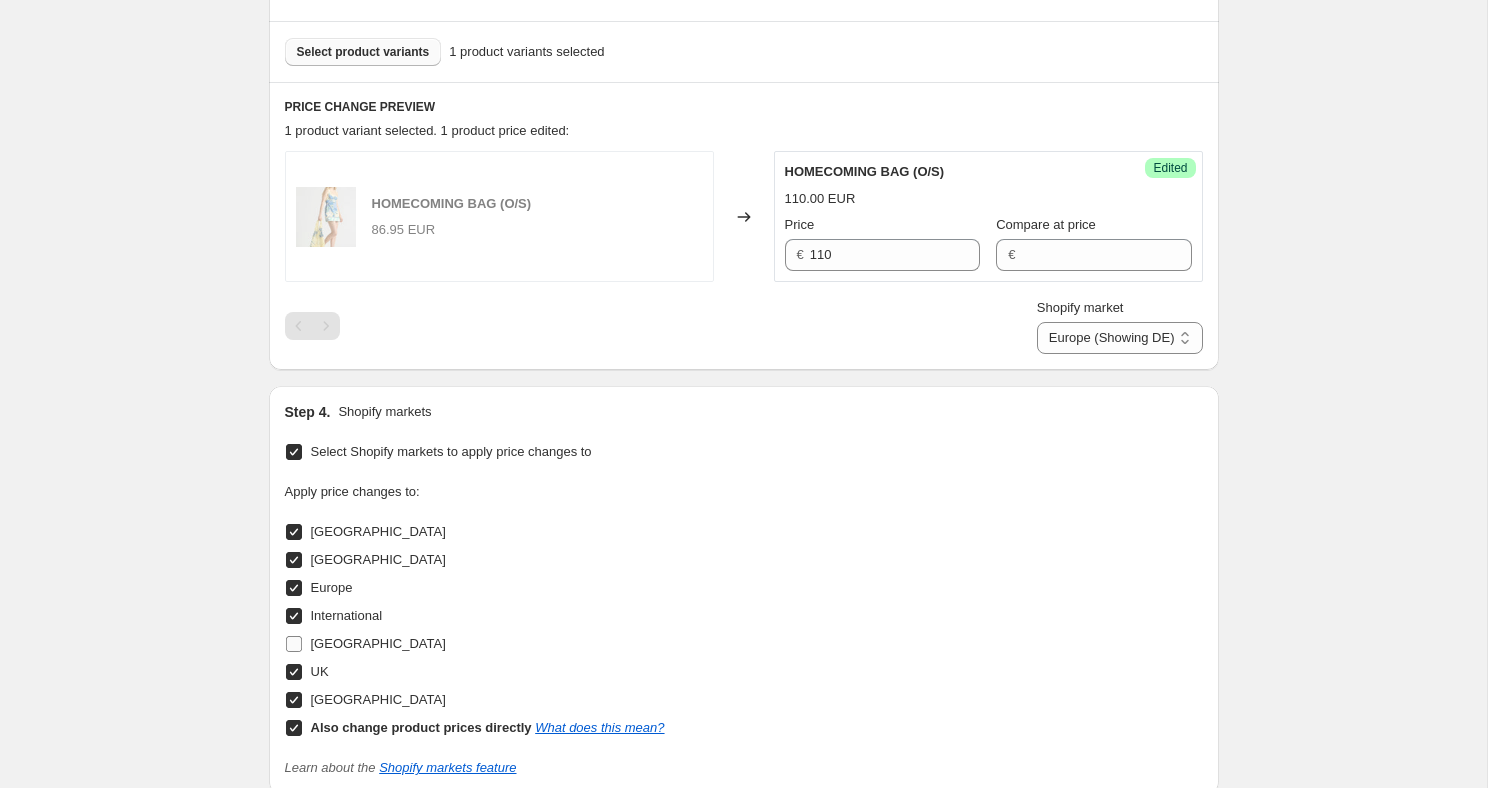 click on "[GEOGRAPHIC_DATA]" at bounding box center (294, 644) 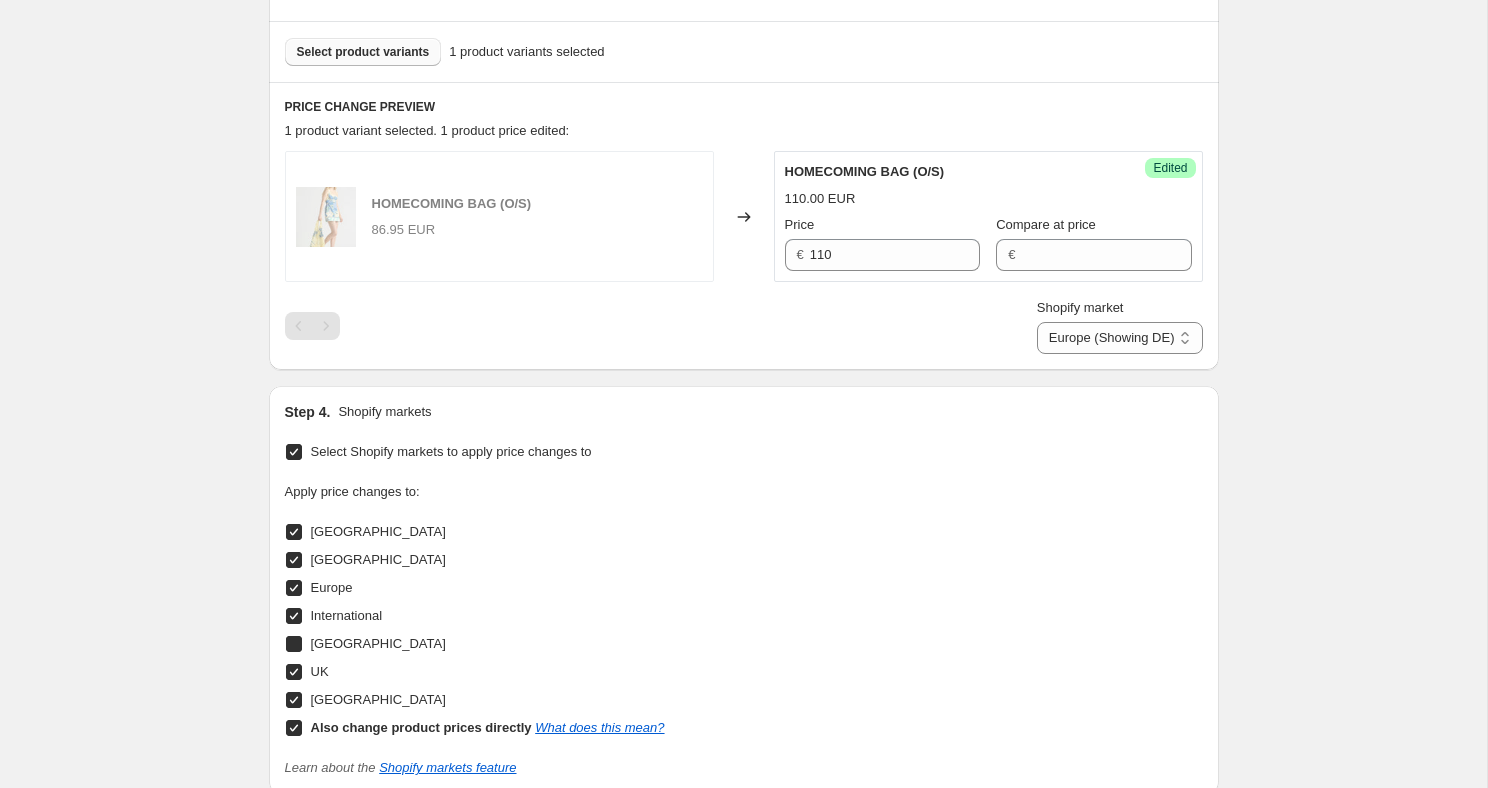 checkbox on "true" 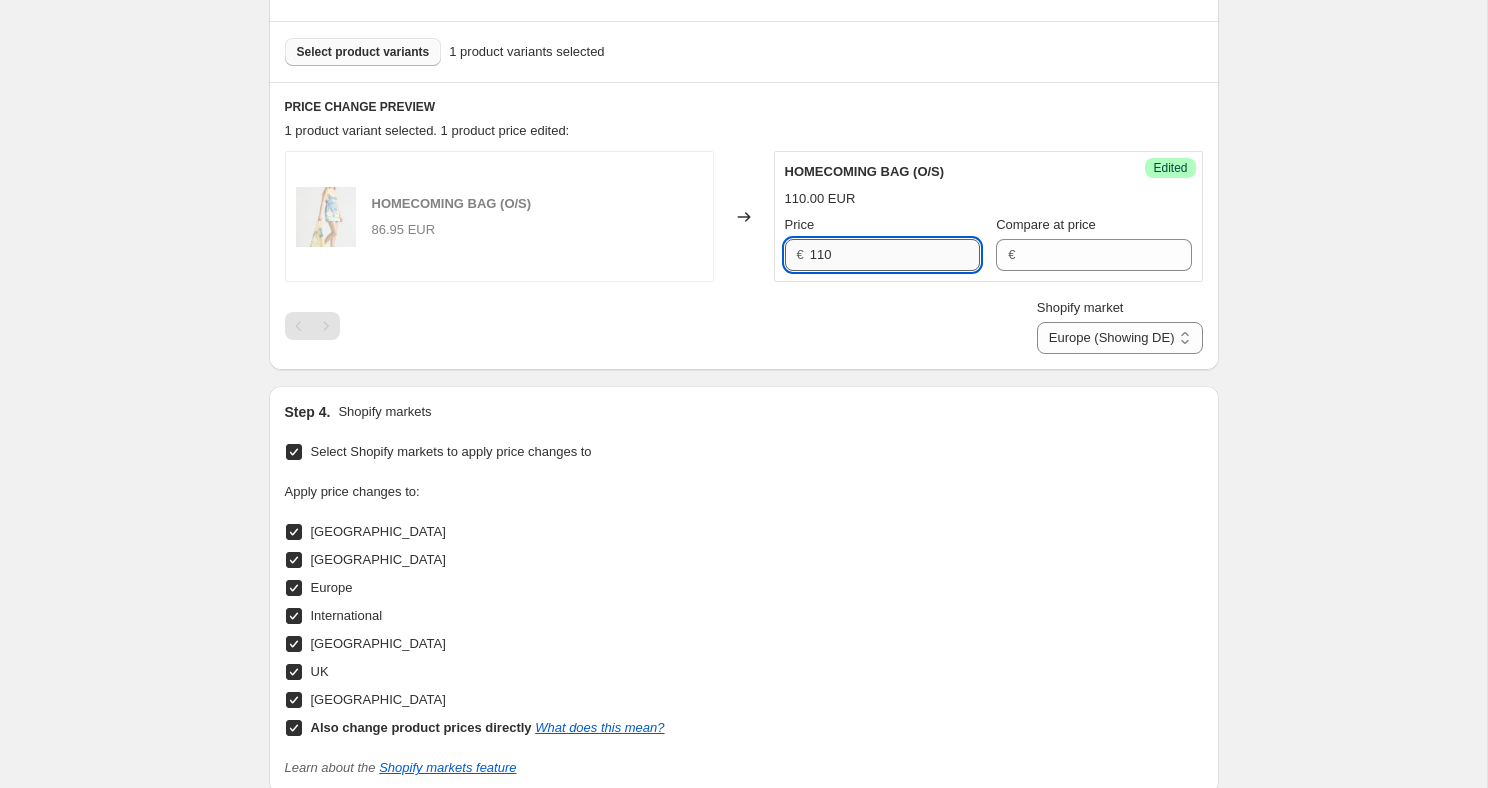 click on "110" at bounding box center (895, 255) 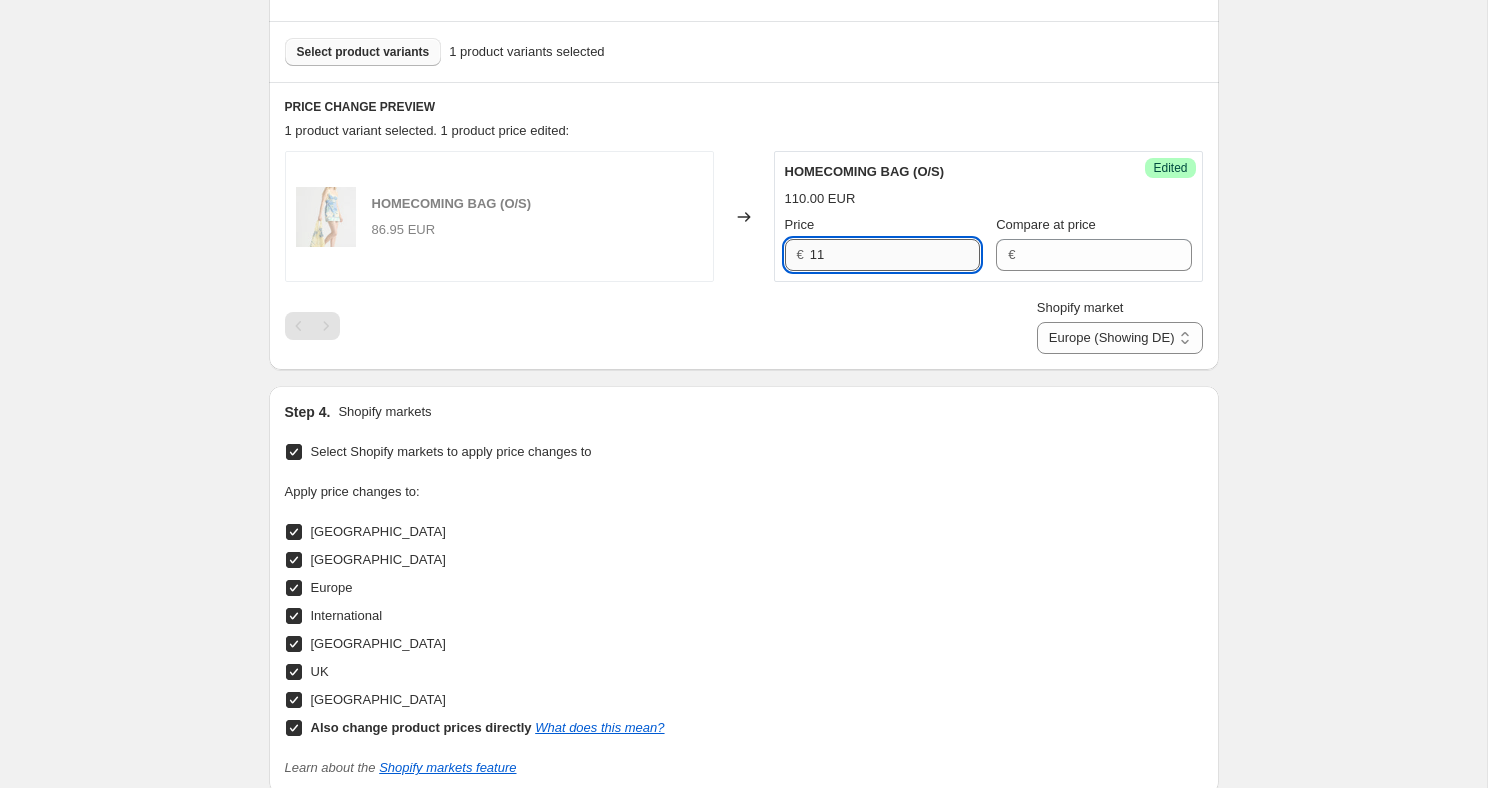 type on "110" 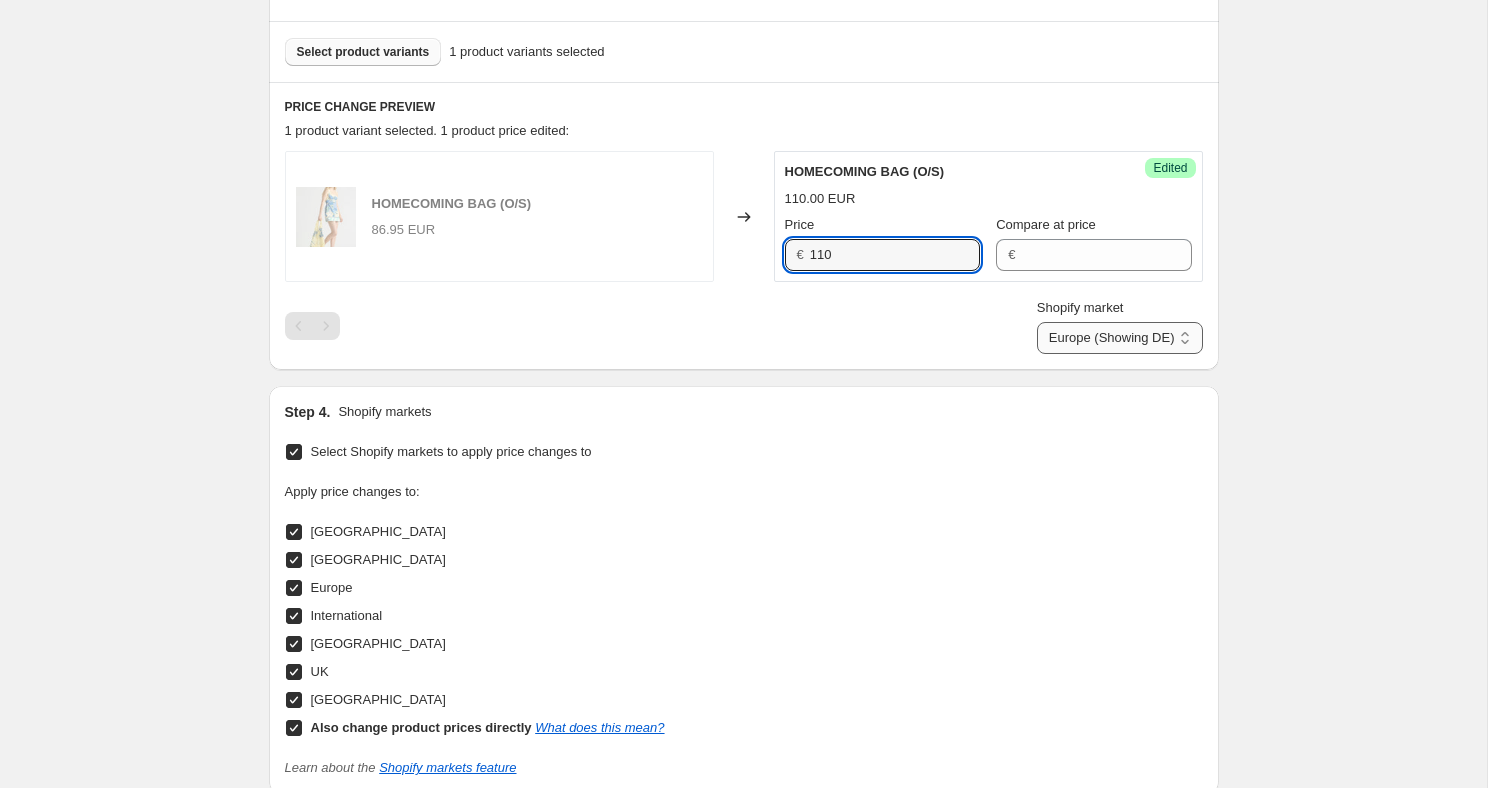 click on "Direct prices [GEOGRAPHIC_DATA] [GEOGRAPHIC_DATA] [GEOGRAPHIC_DATA] (Showing DE) International  [GEOGRAPHIC_DATA] [GEOGRAPHIC_DATA] [GEOGRAPHIC_DATA]" at bounding box center (1120, 338) 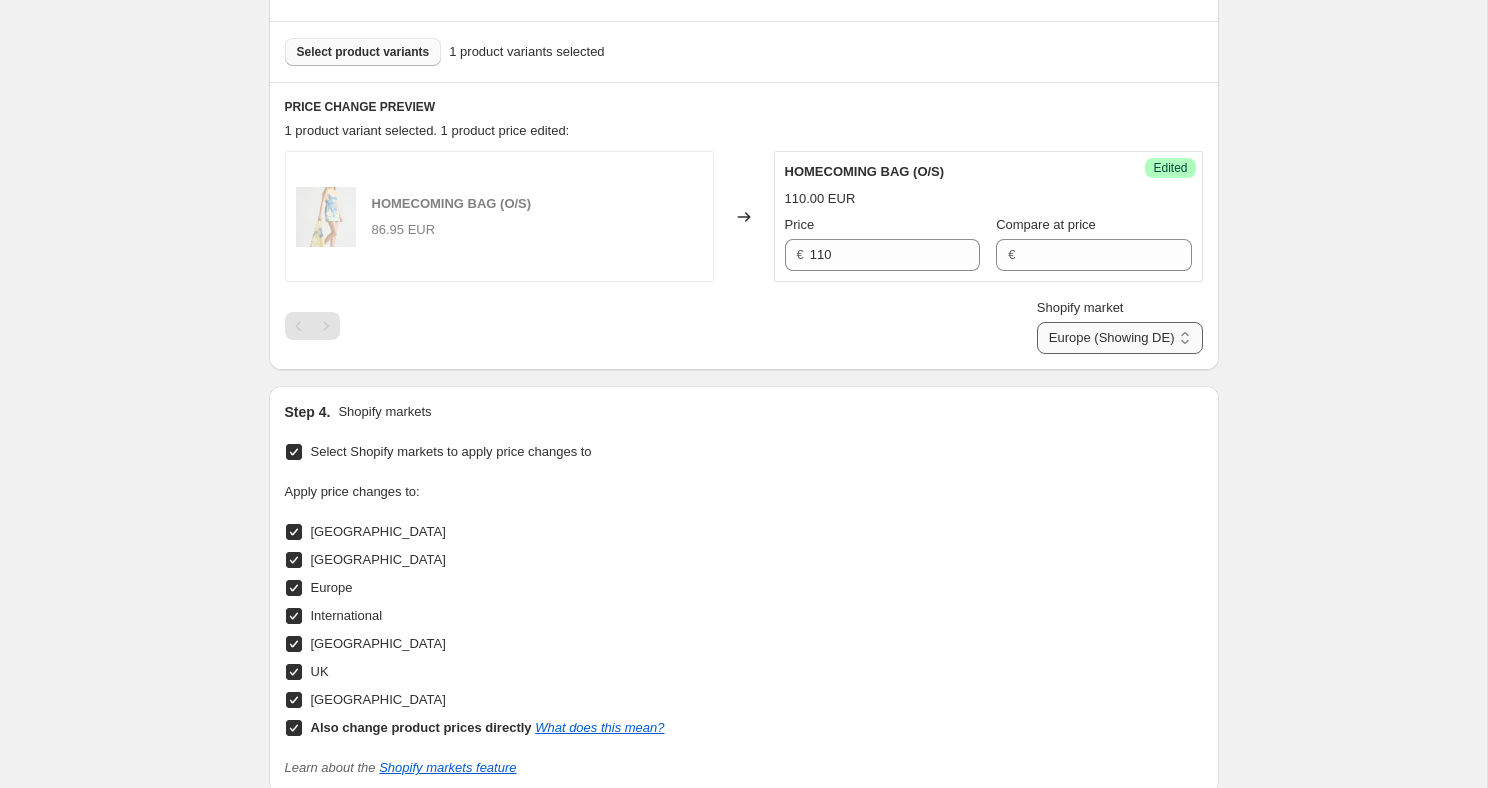 select on "23066116268" 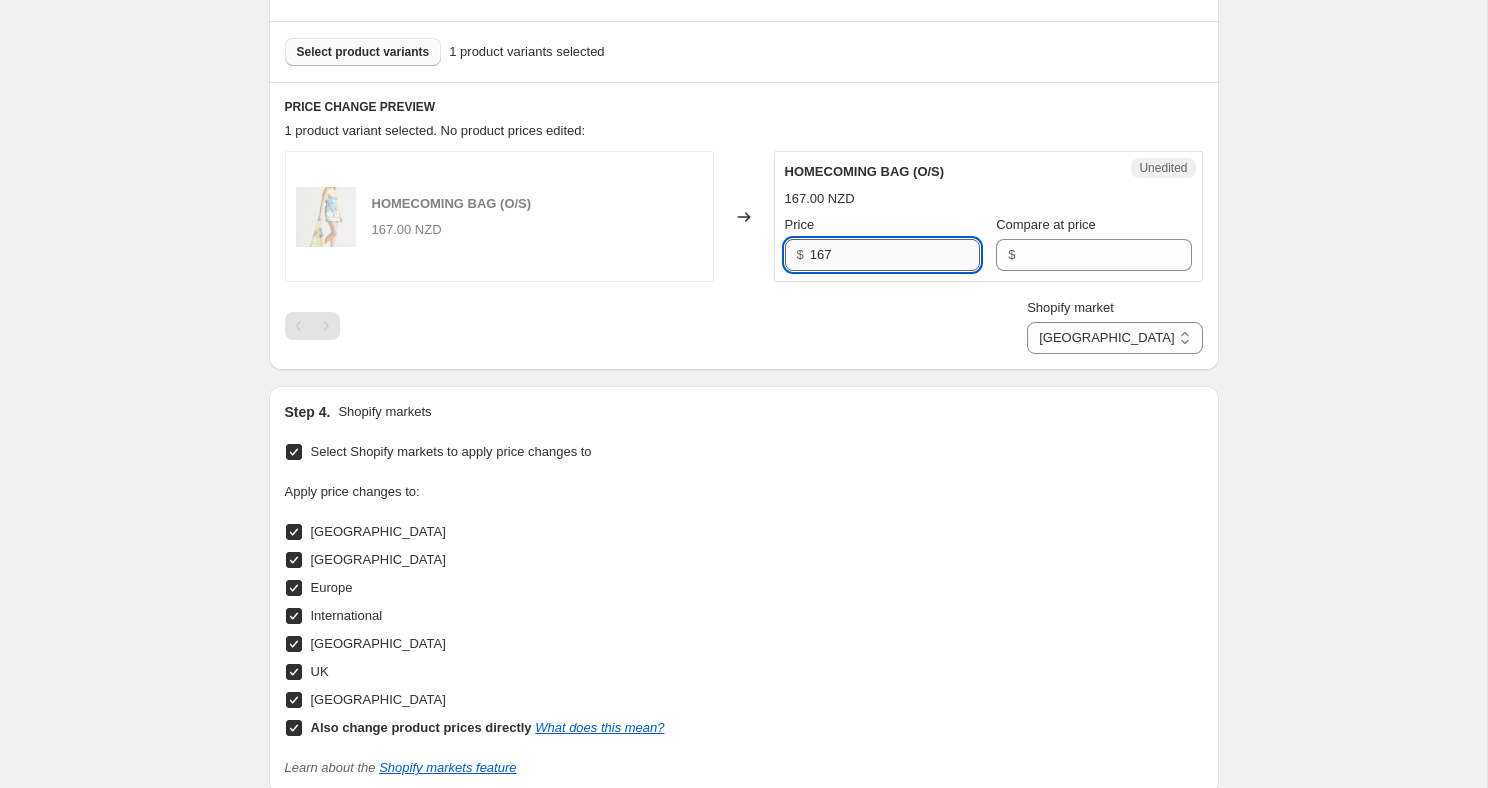click on "167" at bounding box center [895, 255] 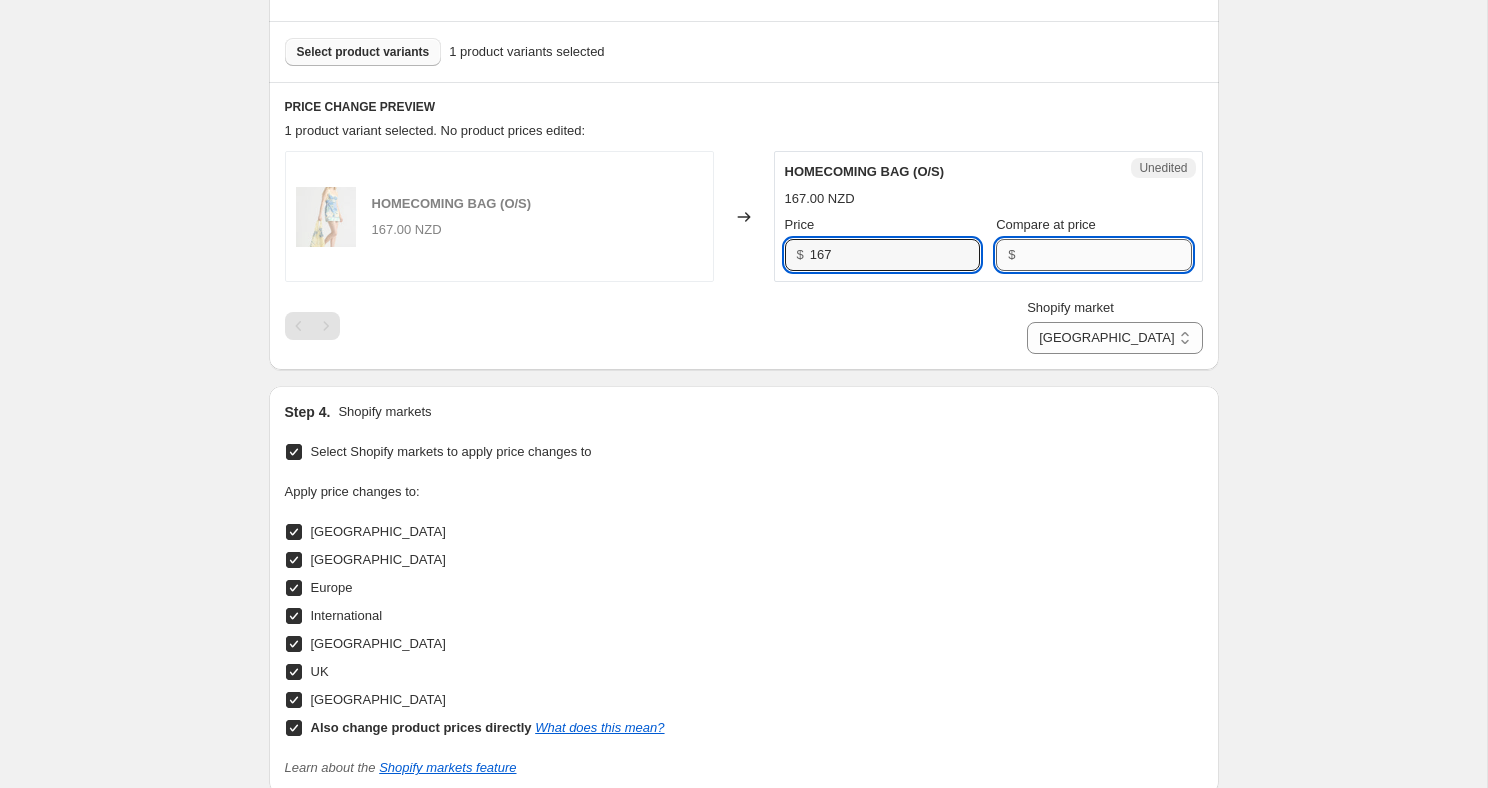 click on "Compare at price" at bounding box center (1106, 255) 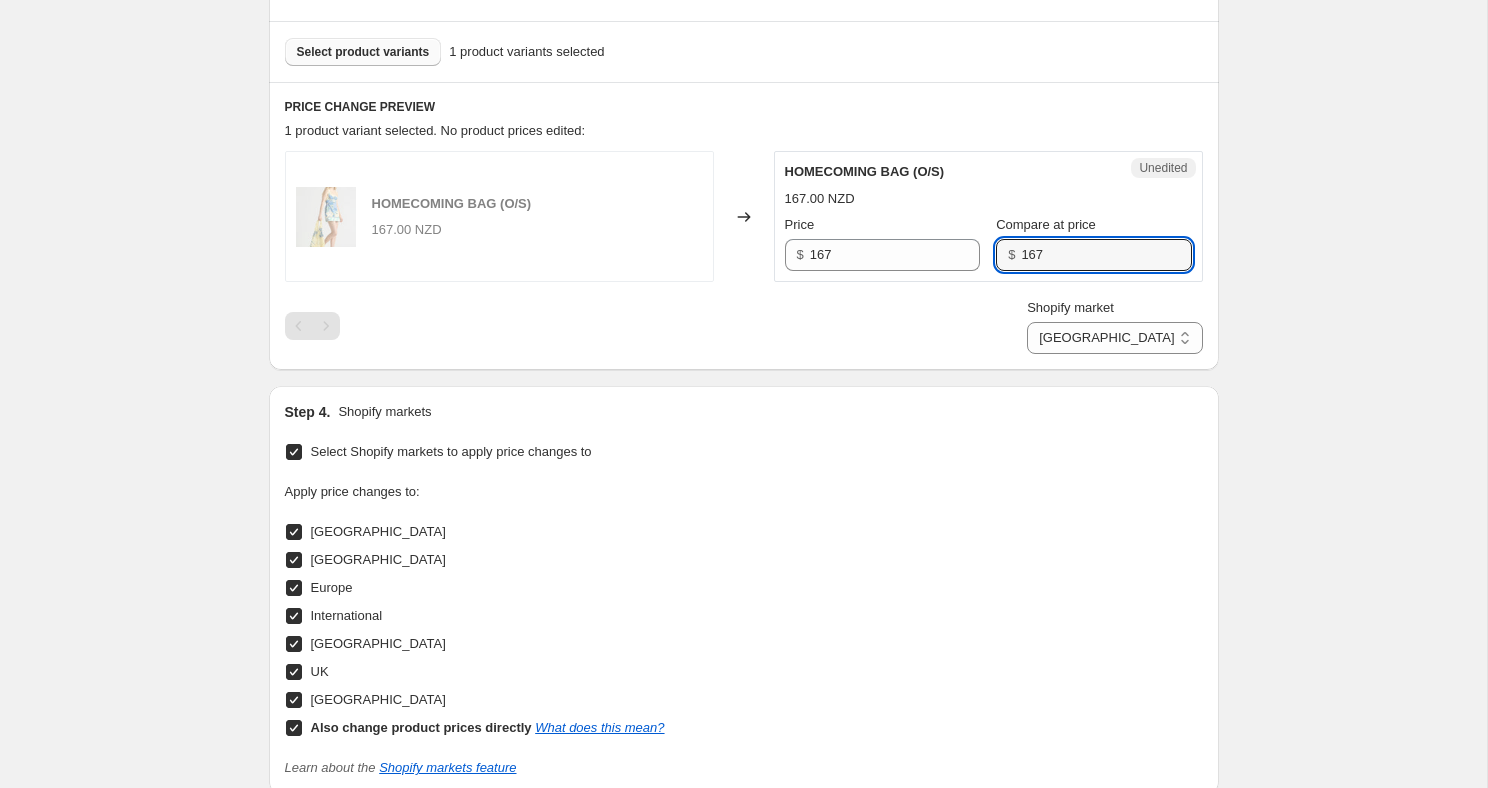 type on "167" 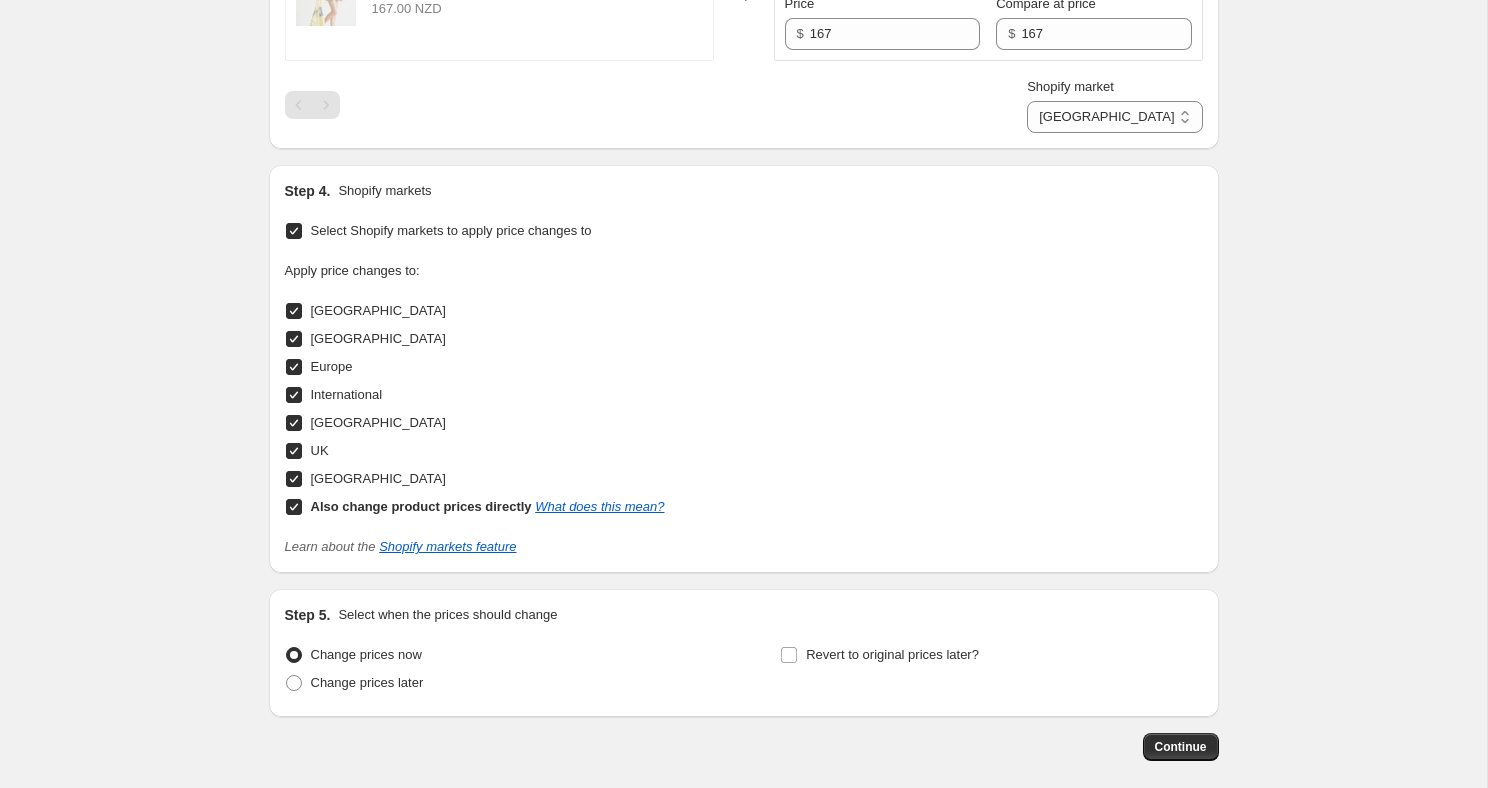 scroll, scrollTop: 899, scrollLeft: 0, axis: vertical 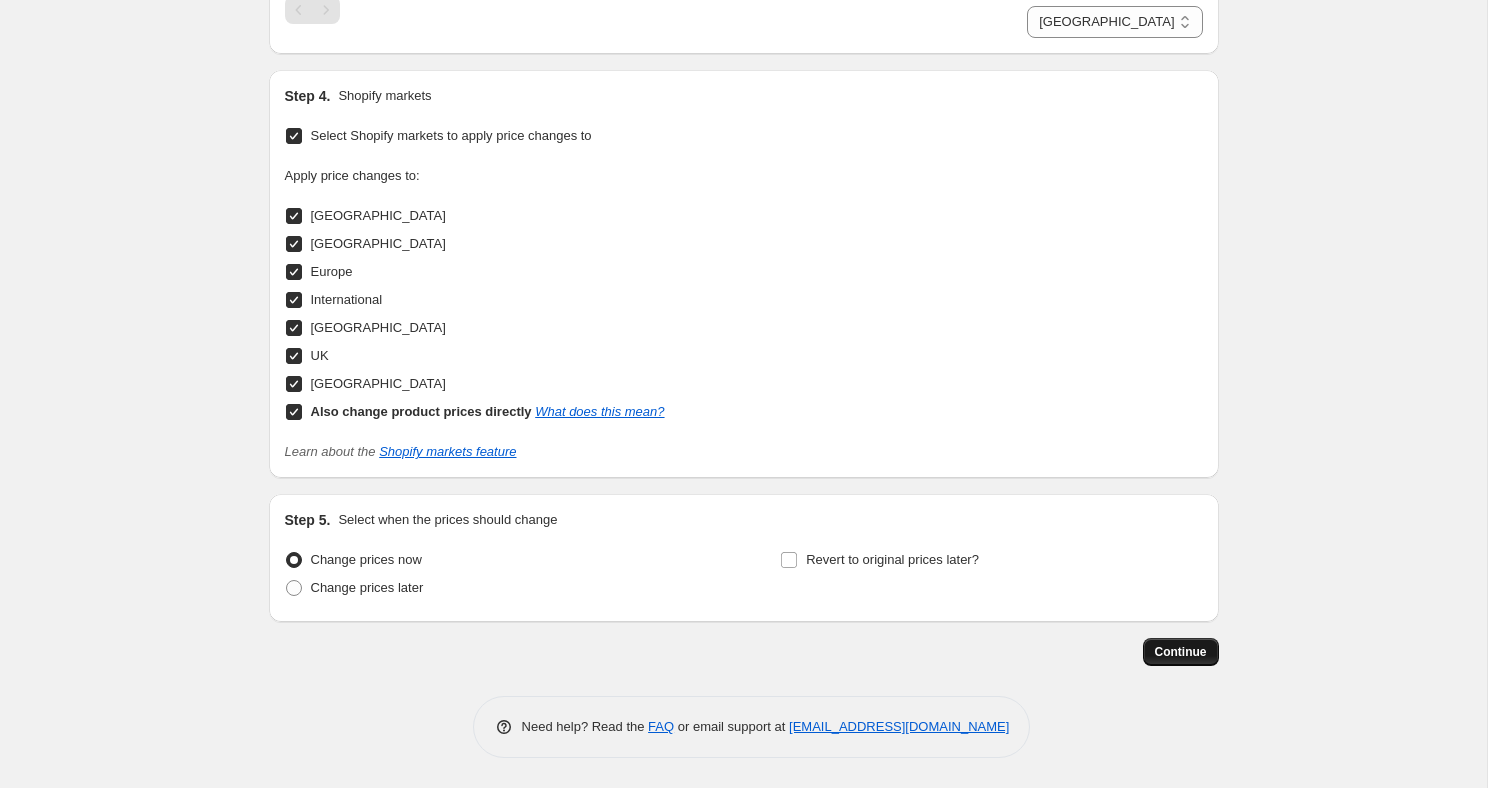 click on "Continue" at bounding box center (1181, 652) 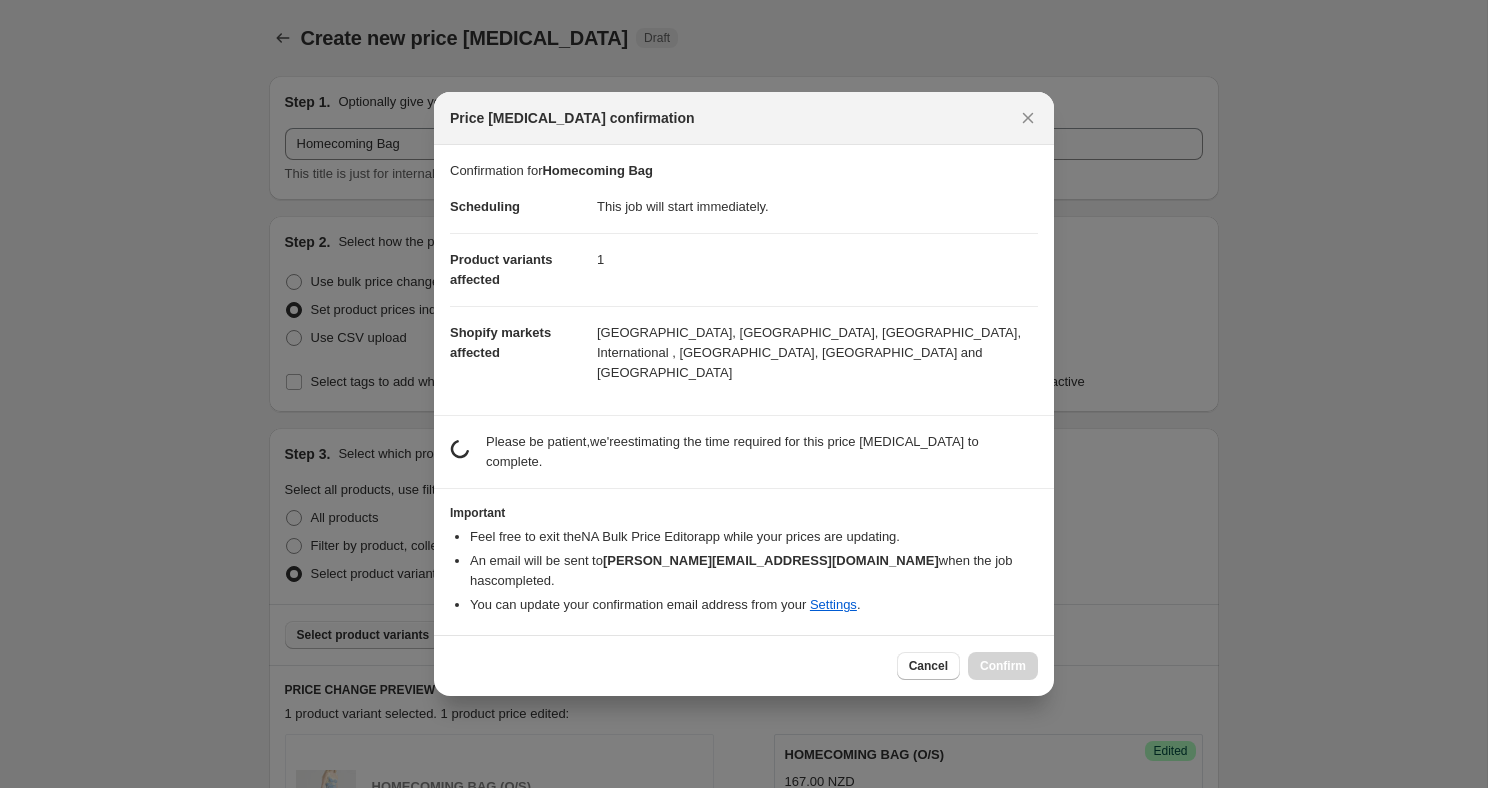 scroll, scrollTop: 899, scrollLeft: 0, axis: vertical 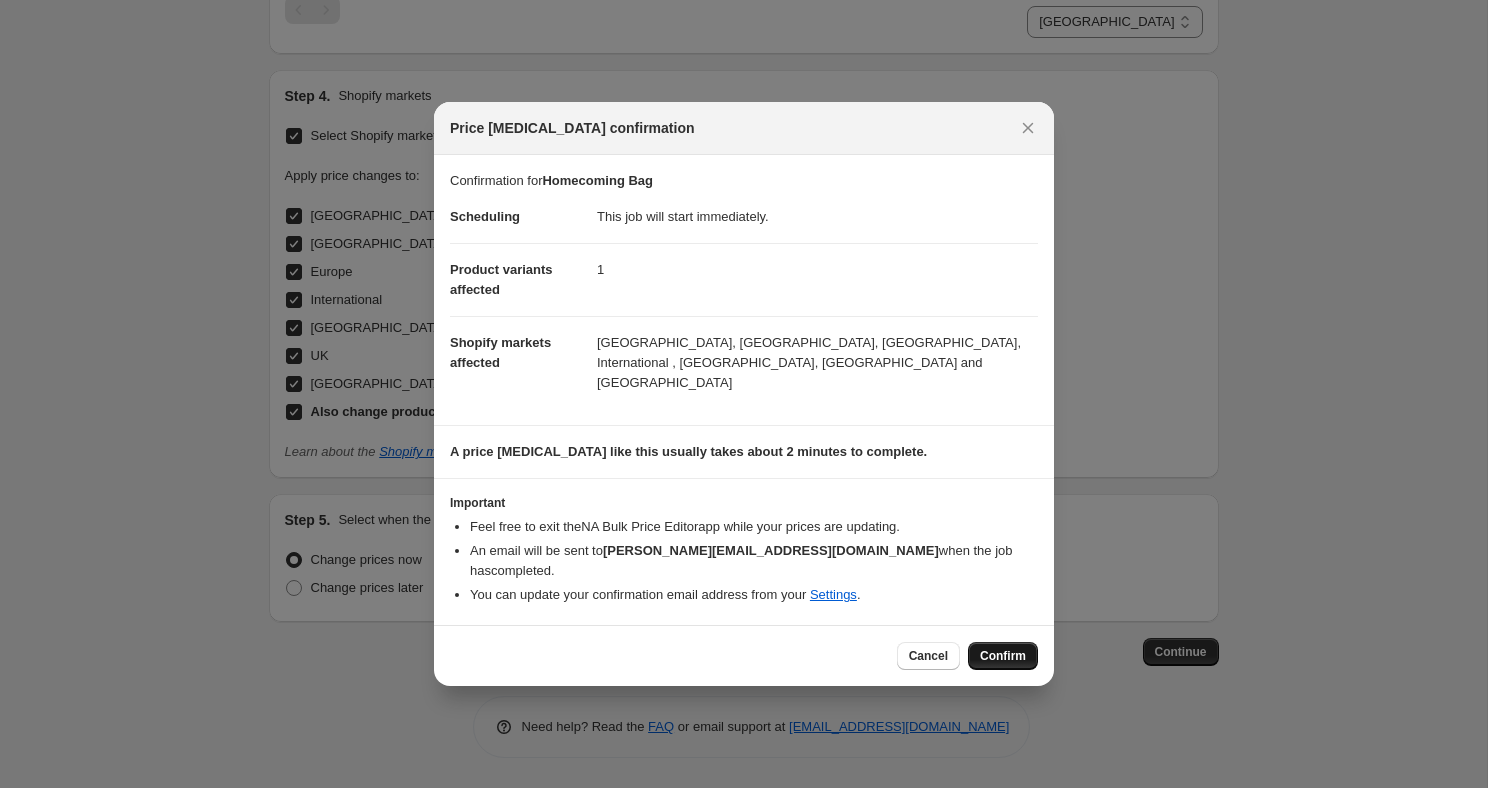 click on "Confirm" at bounding box center [1003, 656] 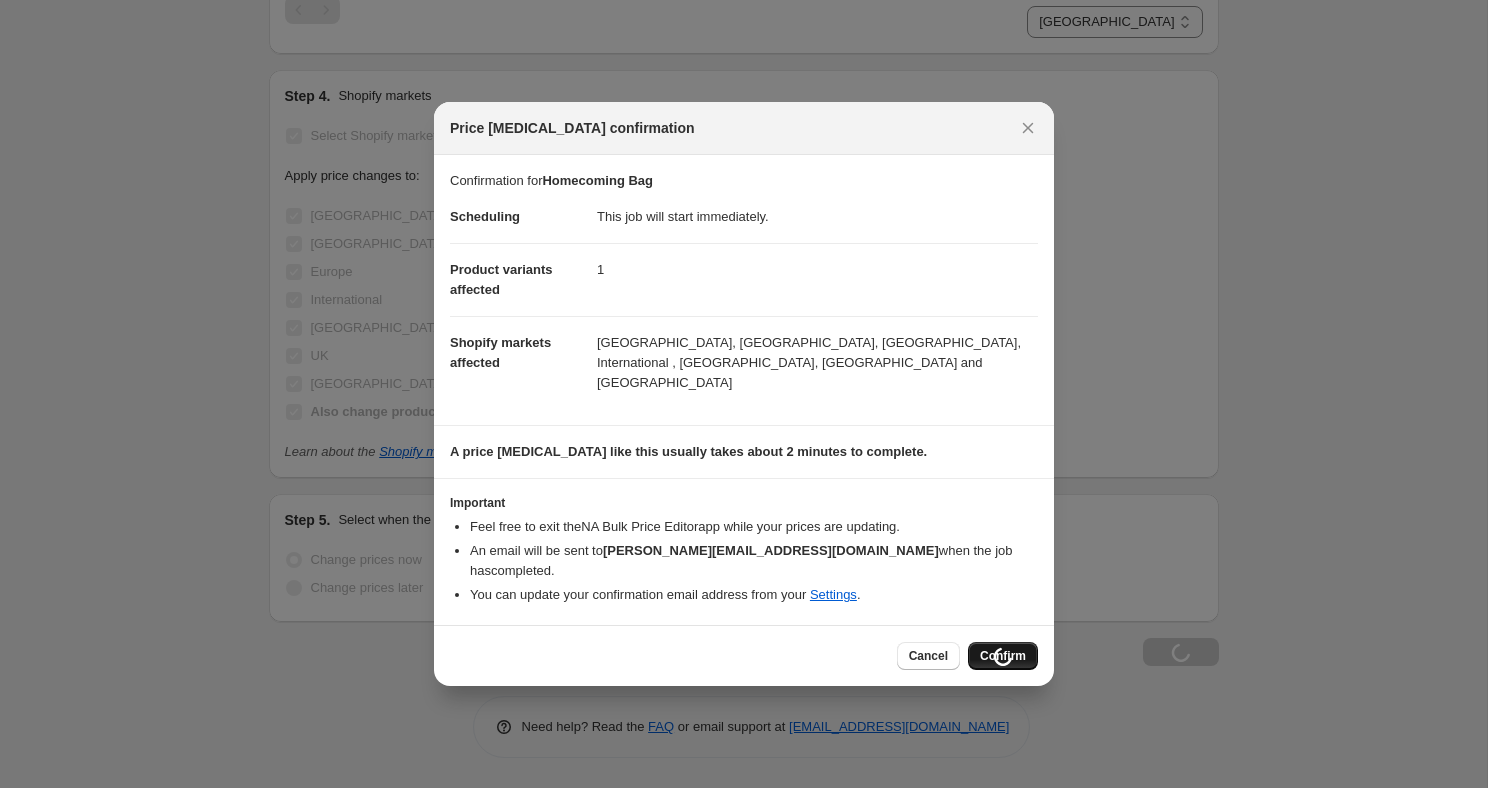 scroll, scrollTop: 967, scrollLeft: 0, axis: vertical 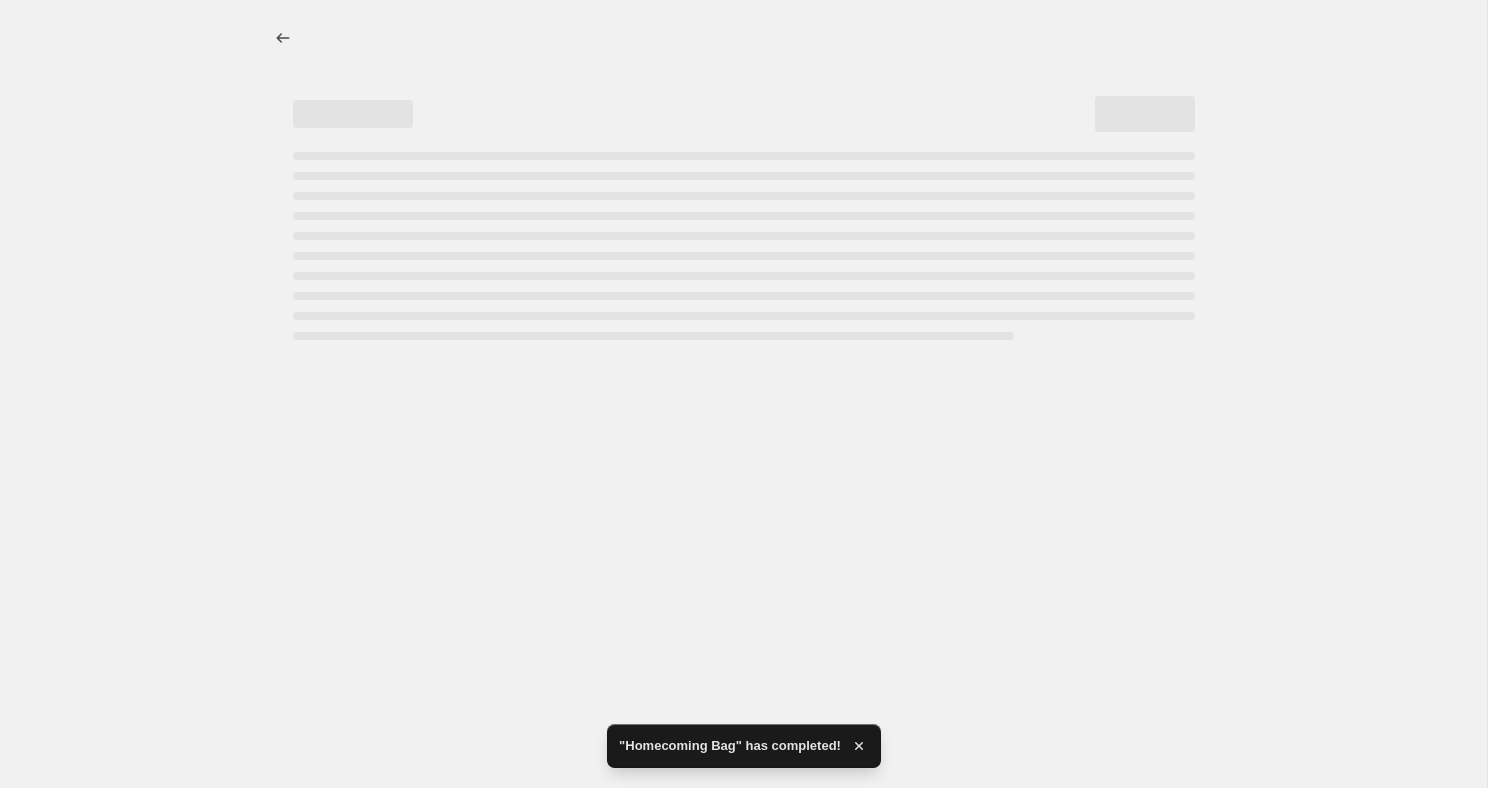 select on "23066116268" 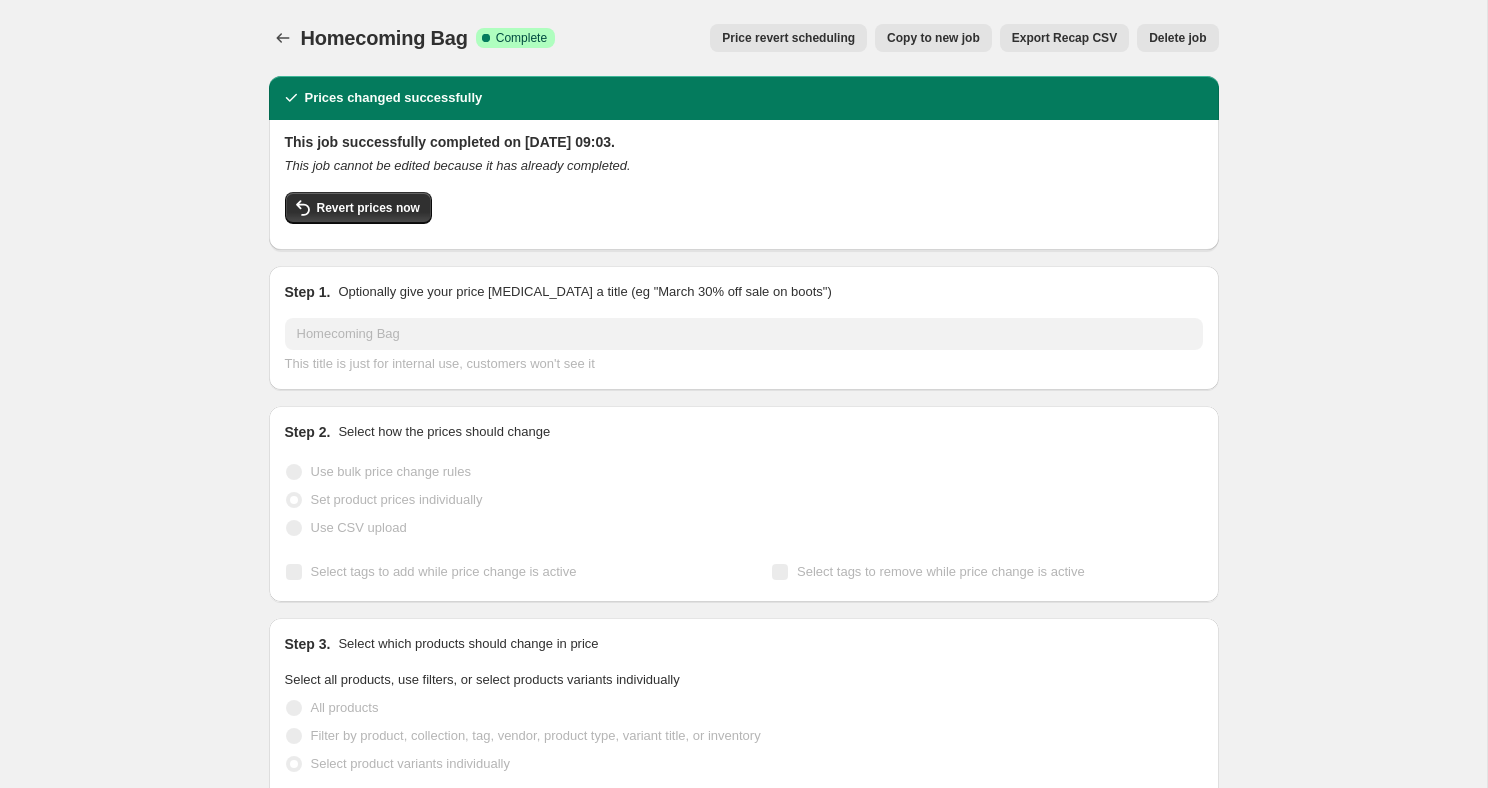 click on "Homecoming Bag. This page is ready Homecoming Bag Success Complete Complete Price revert scheduling Copy to new job Export Recap CSV Delete job More actions Price revert scheduling Copy to new job Export Recap CSV Delete job Prices changed successfully This job successfully completed on [DATE] 09:03. This job cannot be edited because it has already completed. Revert prices now Step 1. Optionally give your price [MEDICAL_DATA] a title (eg "March 30% off sale on boots") Homecoming Bag This title is just for internal use, customers won't see it Step 2. Select how the prices should change Use bulk price change rules Set product prices individually Use CSV upload Select tags to add while price change is active Select tags to remove while price change is active Step 3. Select which products should change in price Select all products, use filters, or select products variants individually All products Filter by product, collection, tag, vendor, product type, variant title, or inventory Select product variants 1" at bounding box center [743, 916] 